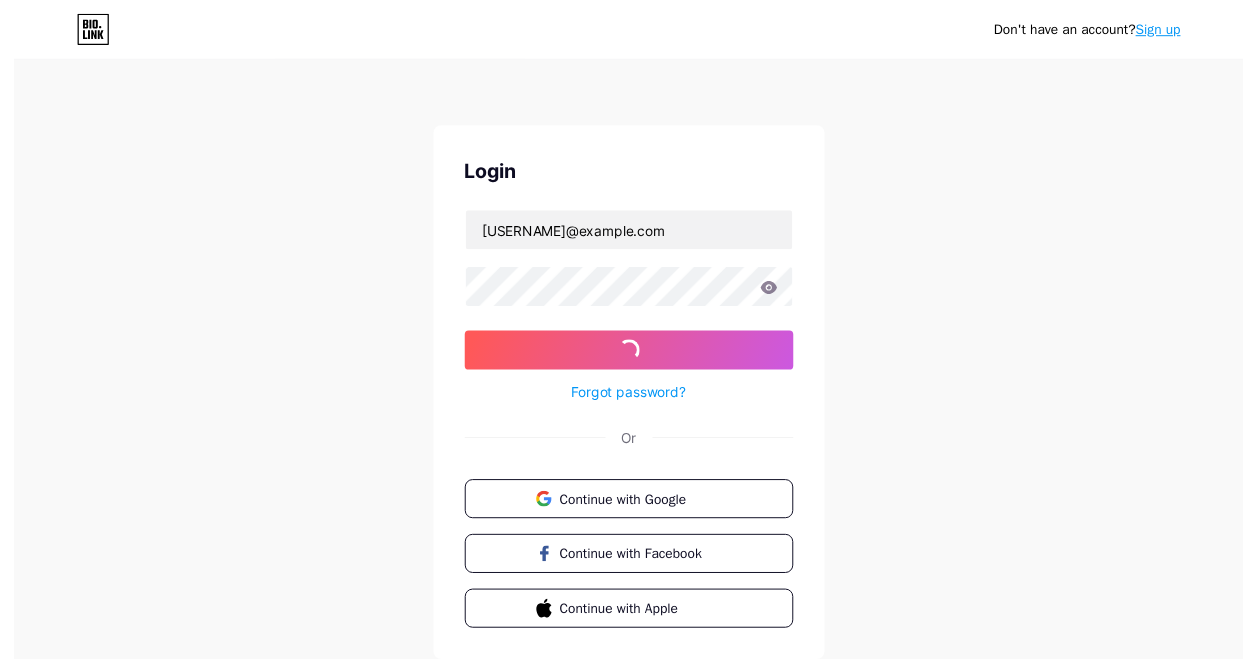 scroll, scrollTop: 0, scrollLeft: 0, axis: both 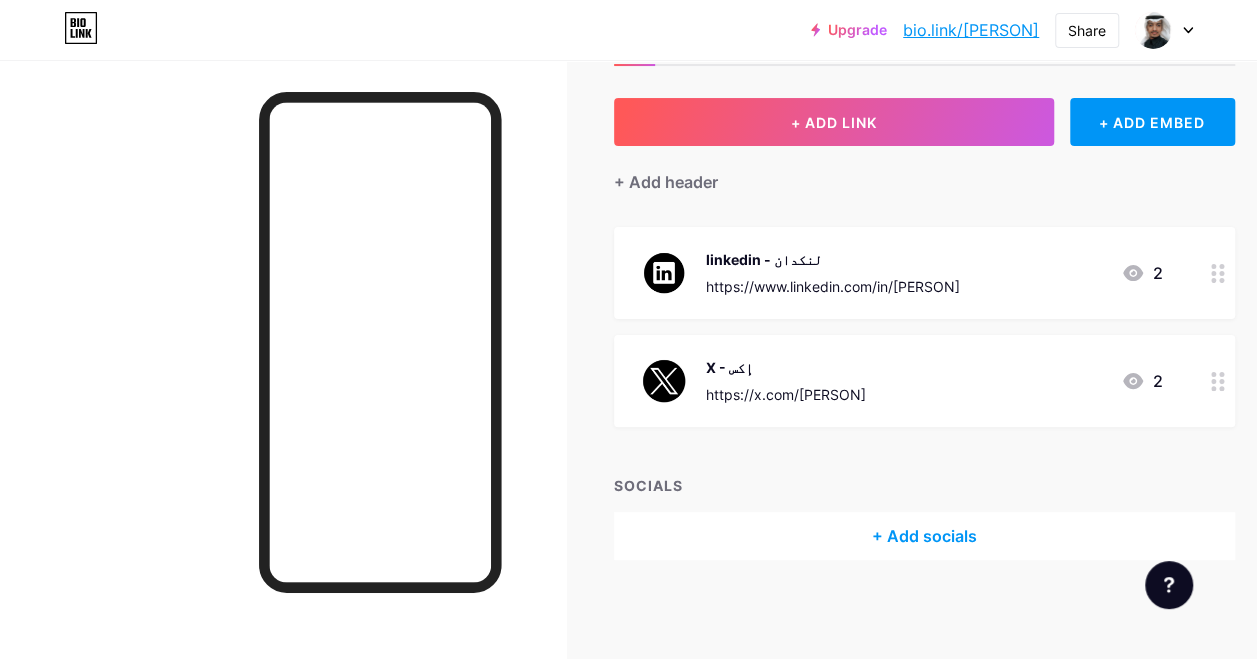 click on "+ Add socials" at bounding box center [924, 536] 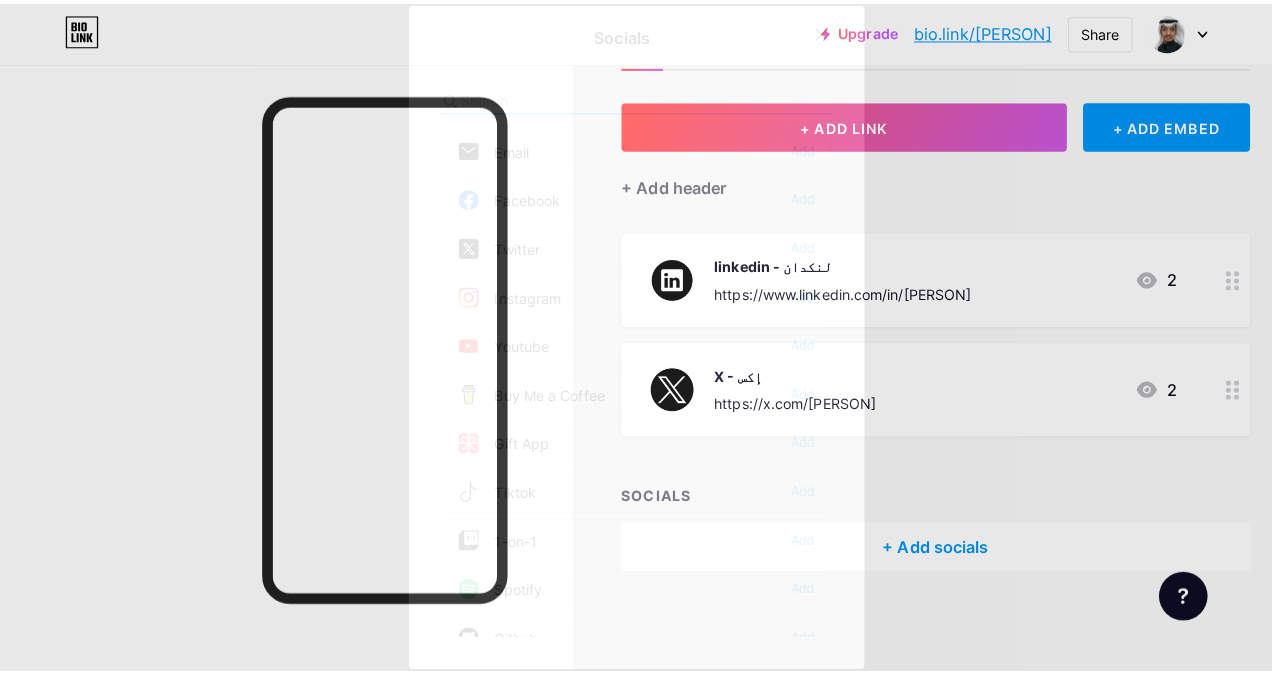 scroll, scrollTop: 73, scrollLeft: 0, axis: vertical 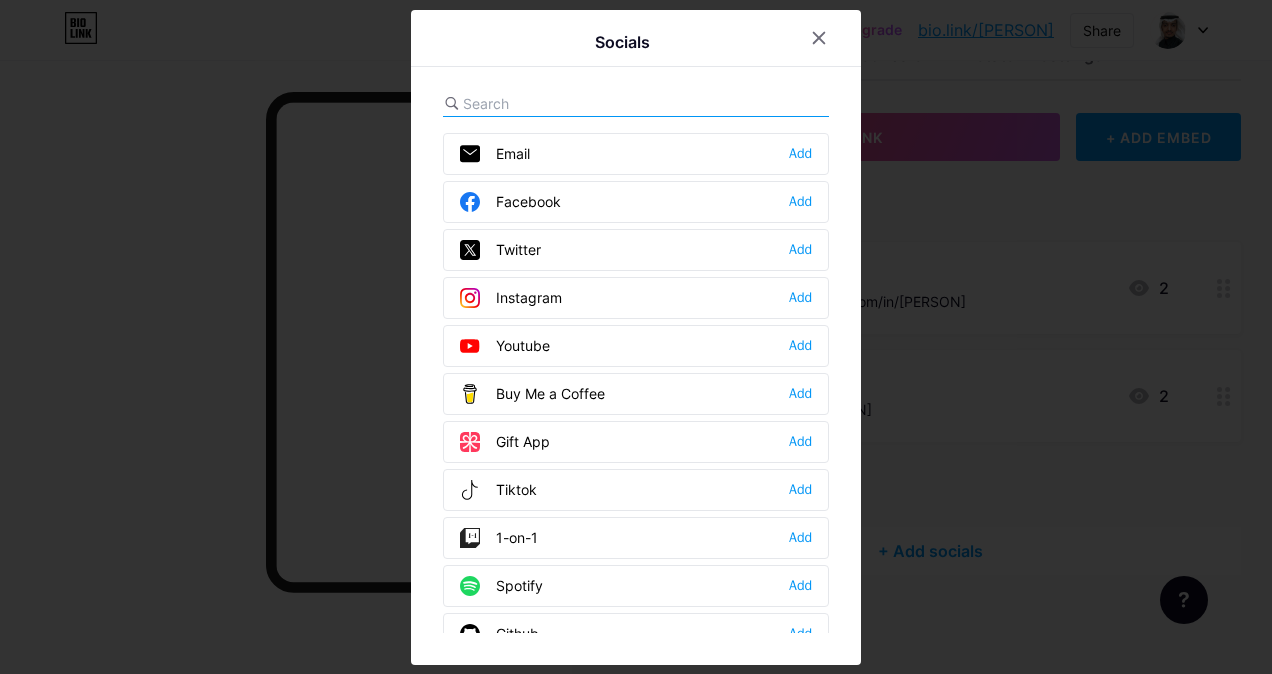 click at bounding box center (636, 104) 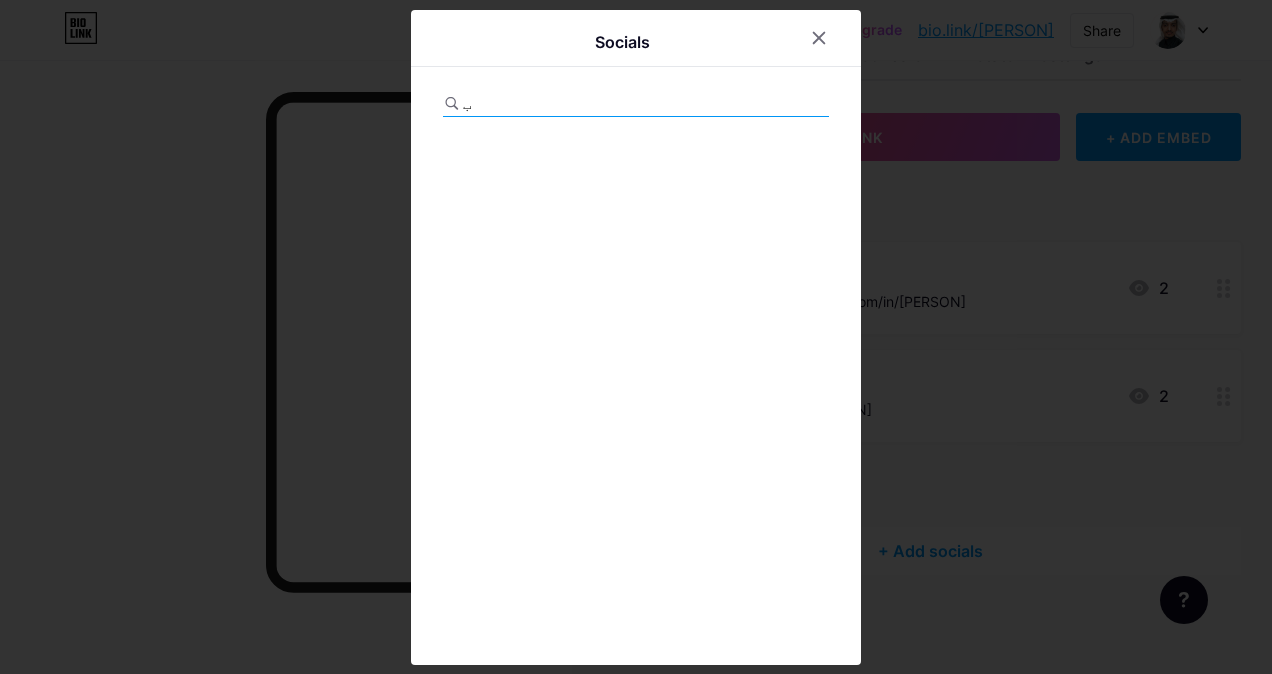 click on "ب" at bounding box center [573, 103] 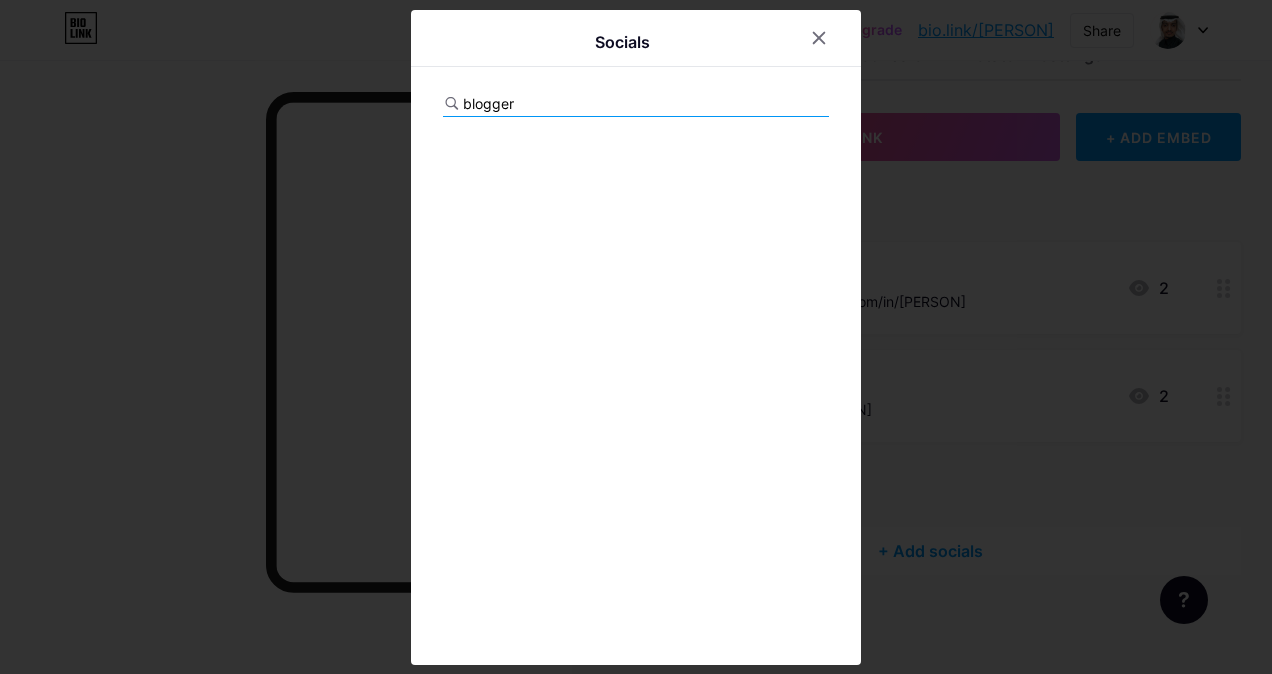 type on "blogger" 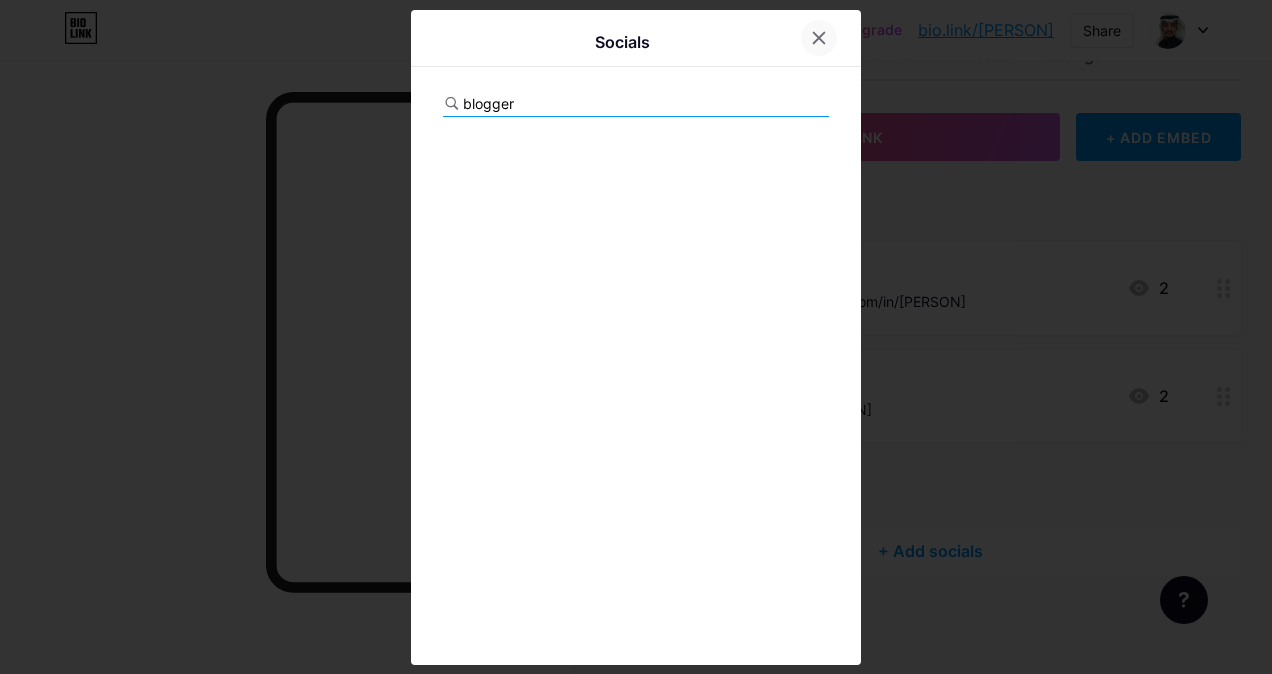 click 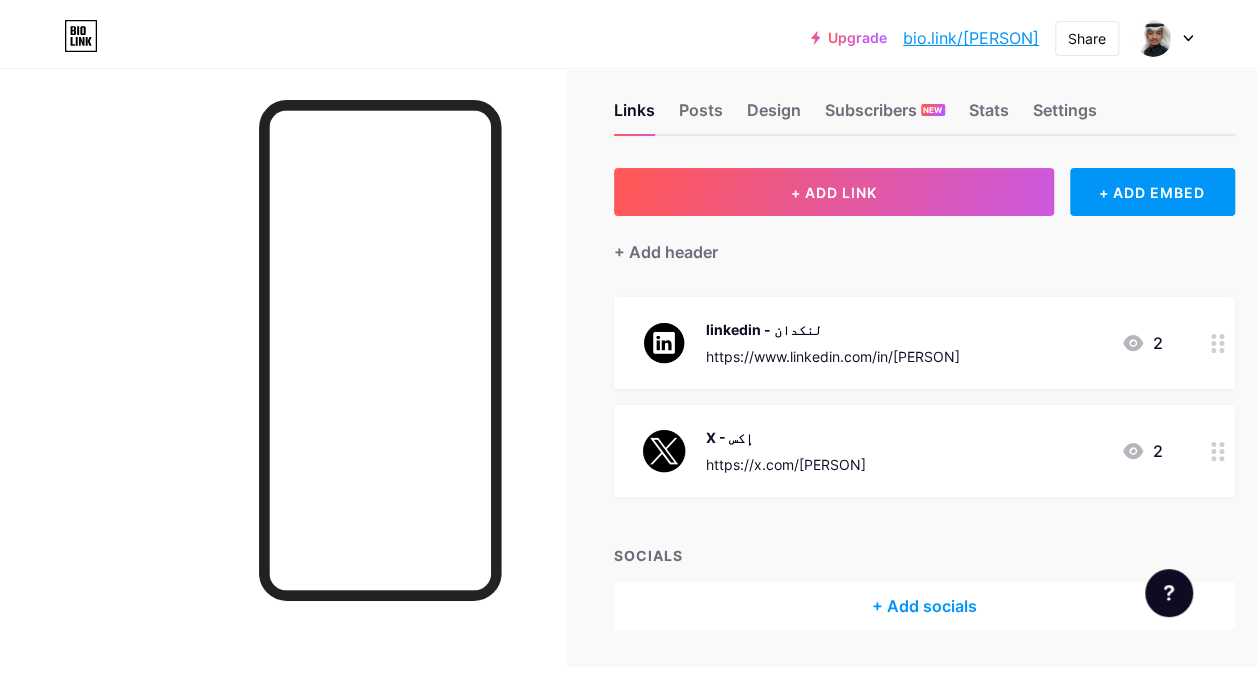 scroll, scrollTop: 0, scrollLeft: 0, axis: both 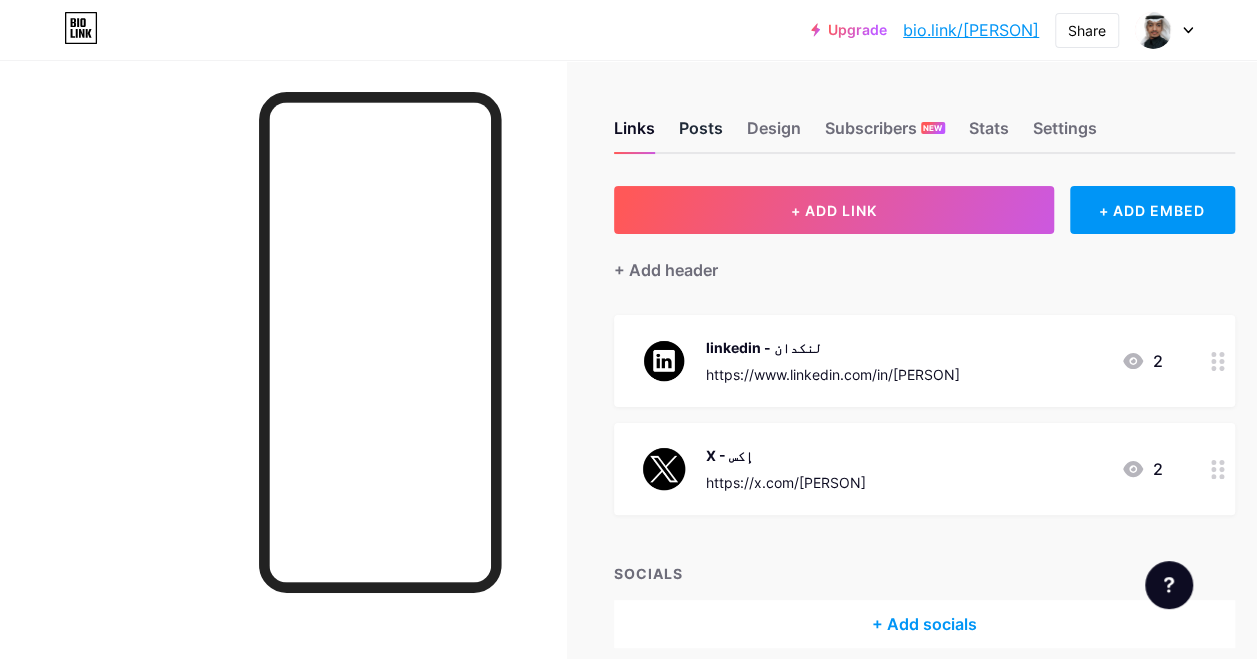 click on "Posts" at bounding box center (701, 134) 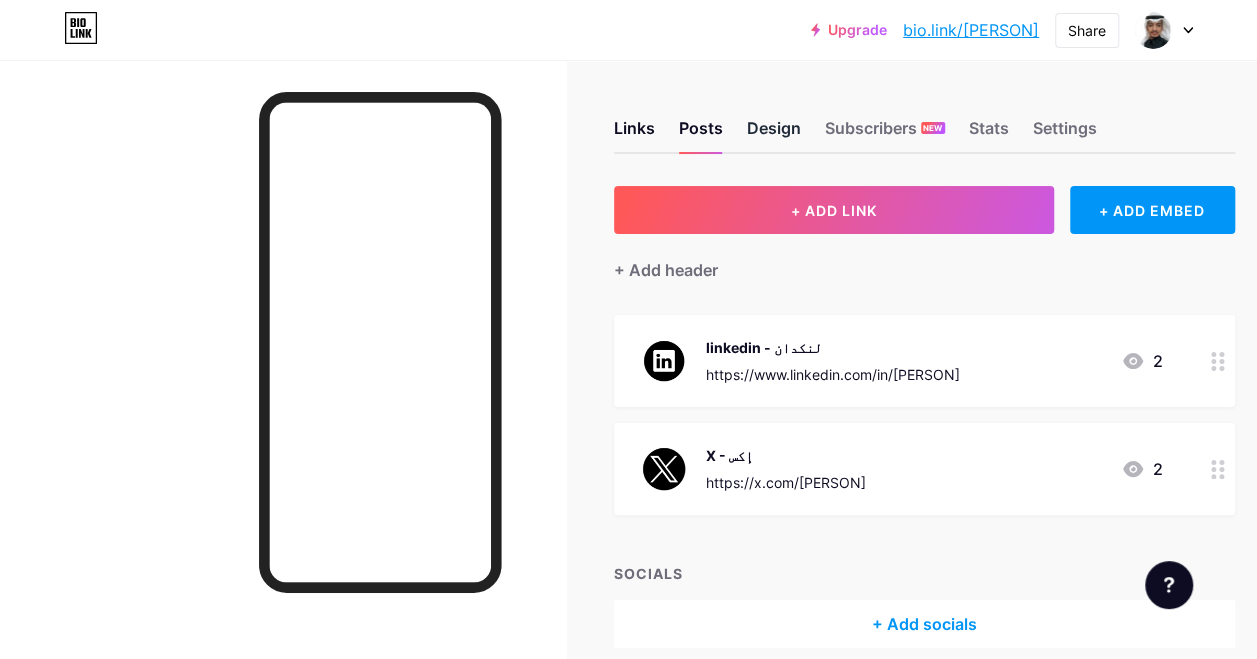 click on "Design" at bounding box center (774, 134) 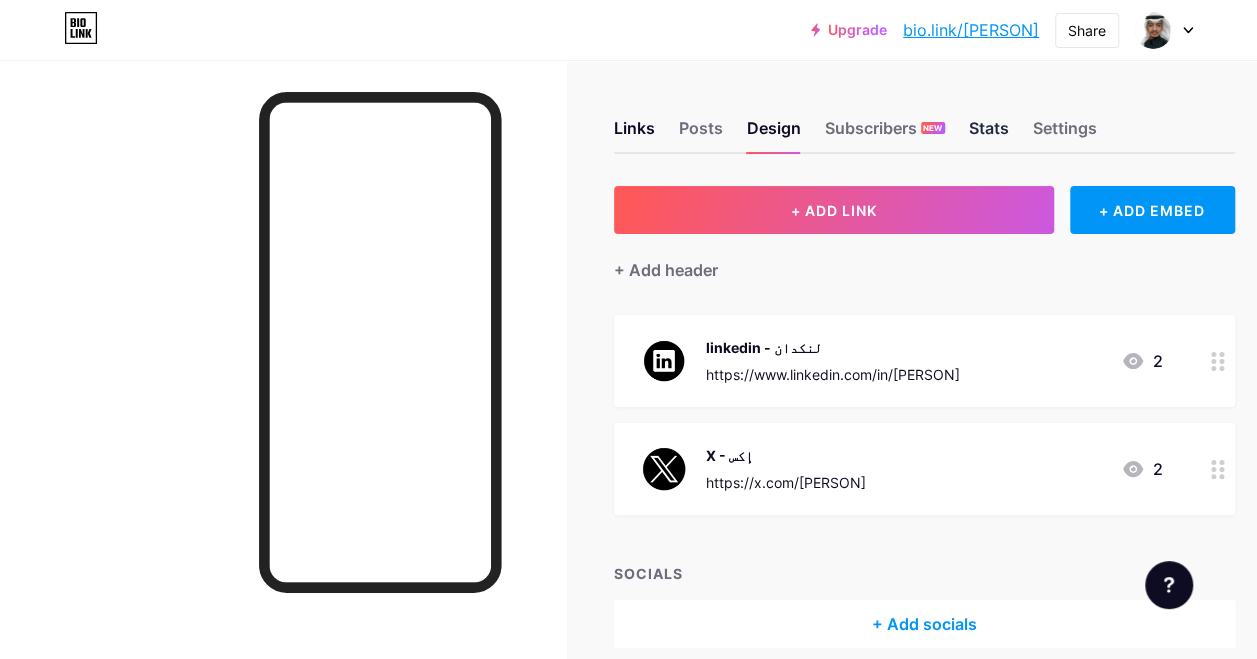 click on "Stats" at bounding box center [989, 134] 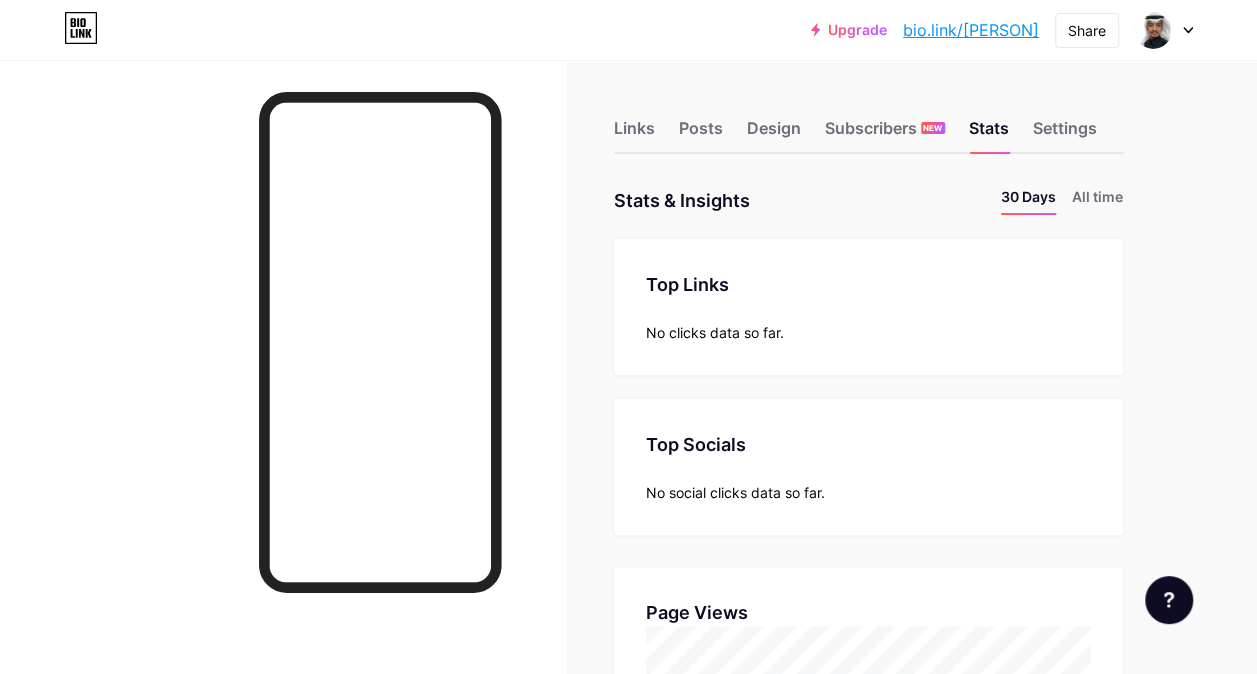 scroll, scrollTop: 999326, scrollLeft: 998743, axis: both 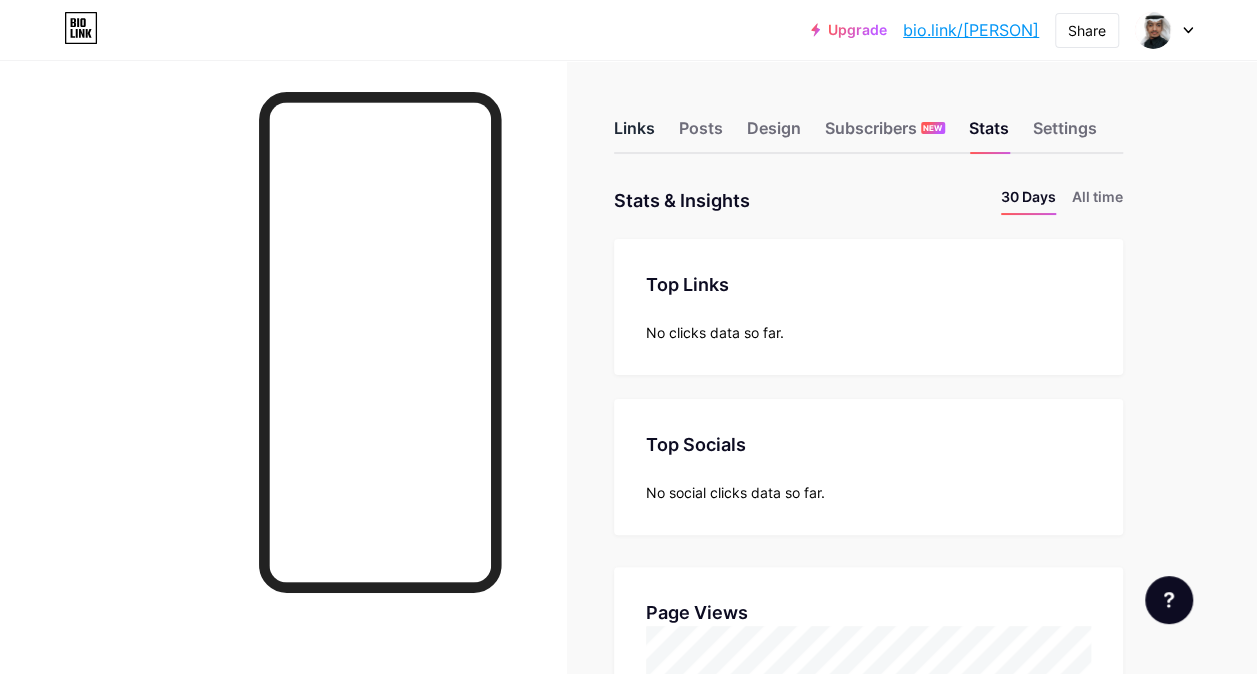 click on "Links" at bounding box center (634, 134) 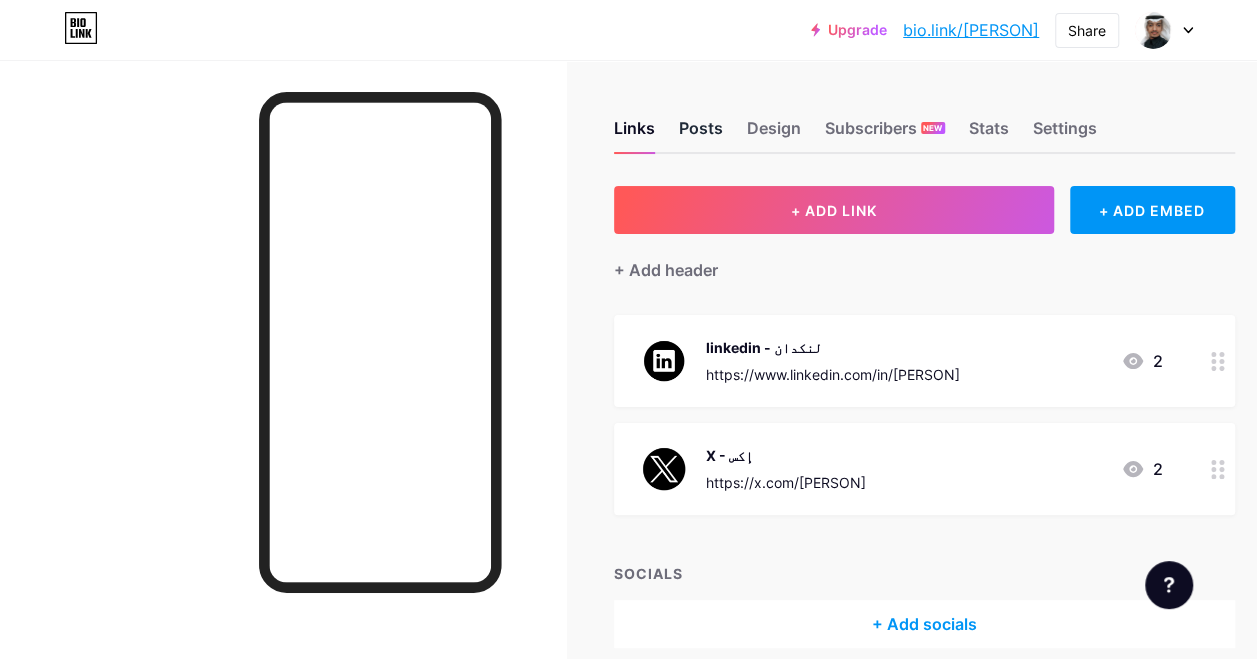 click on "Posts" at bounding box center [701, 134] 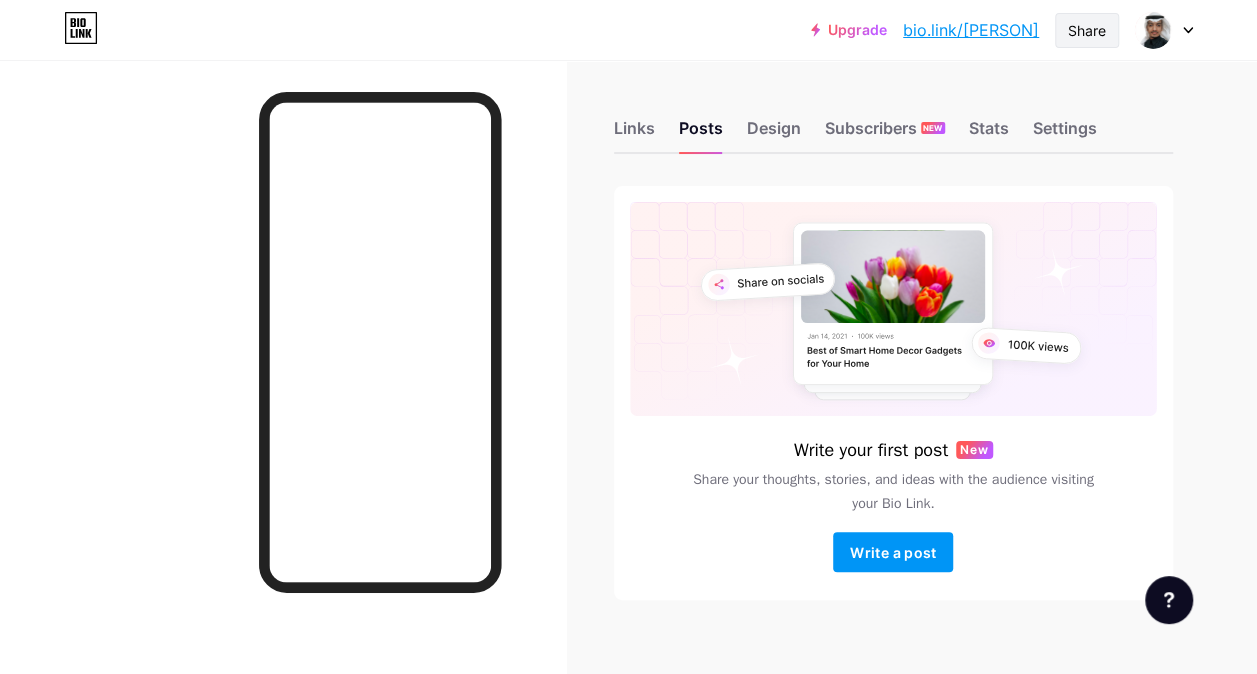 click on "Share" at bounding box center [1087, 30] 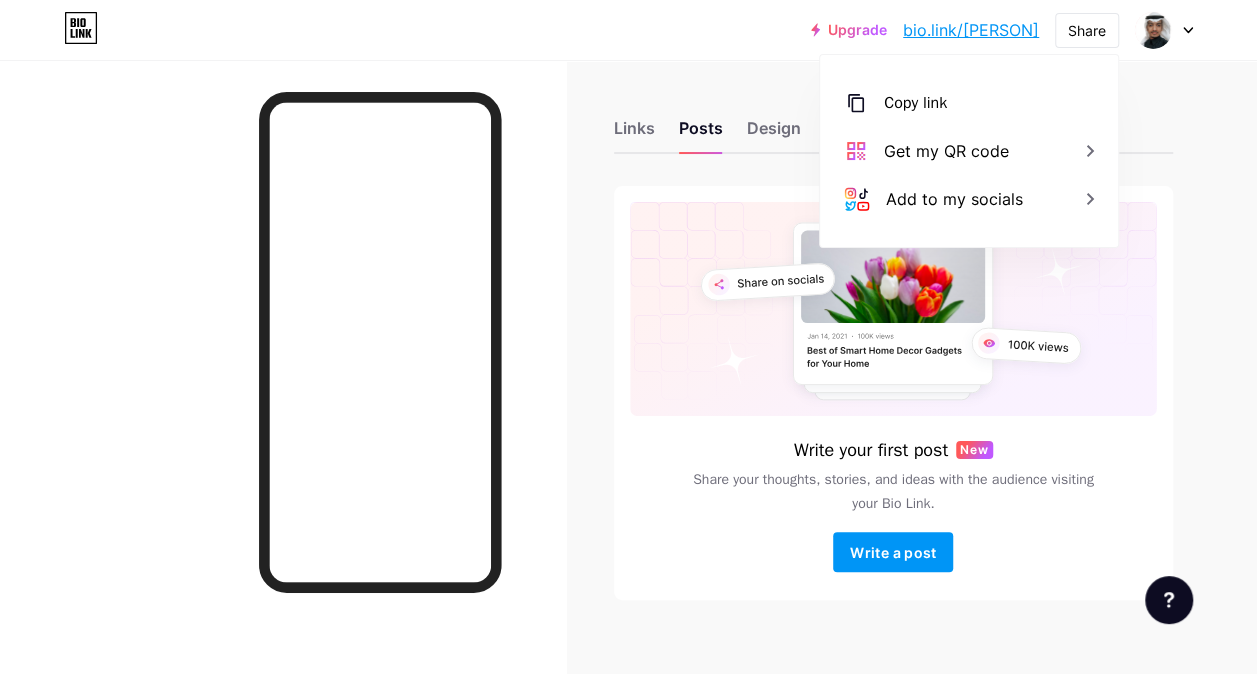 click on "Links
Posts
Design
Subscribers
NEW
Stats
Settings                                                                                                                                                                 Write your first post   New
Share your thoughts, stories, and ideas with the audience visiting your Bio Link.
Write a post                   Feature requests             Help center         Contact support" at bounding box center [628, 380] 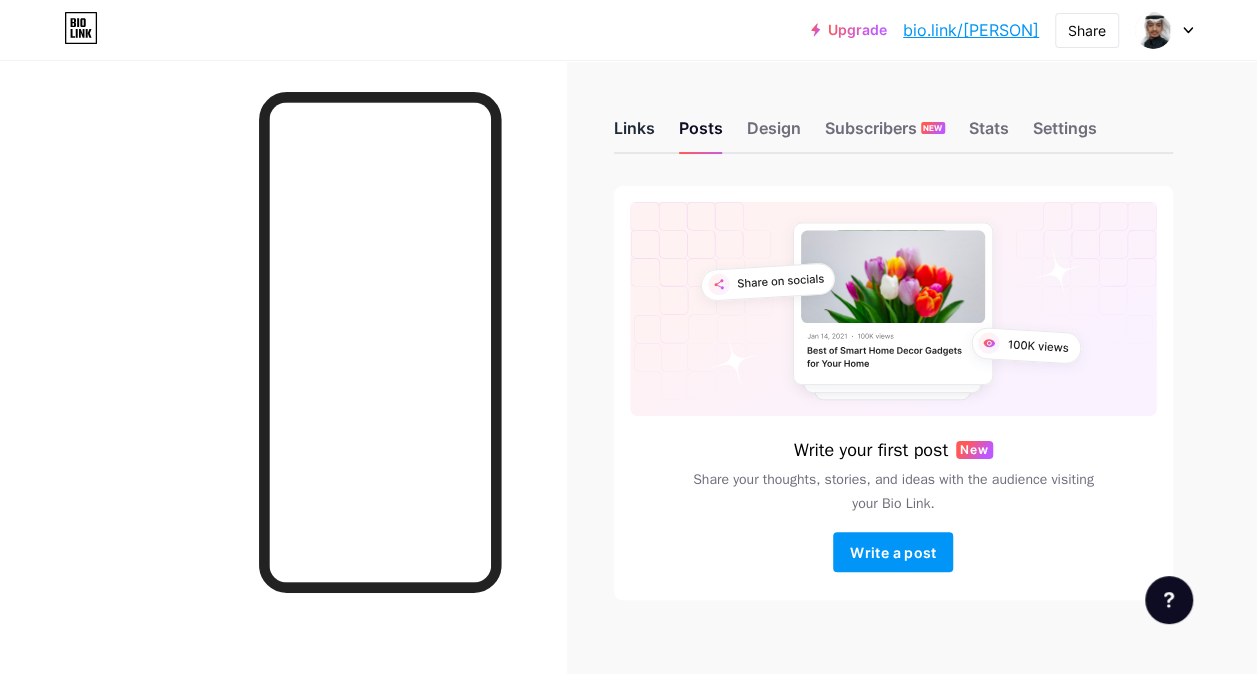 click on "Links" at bounding box center (634, 134) 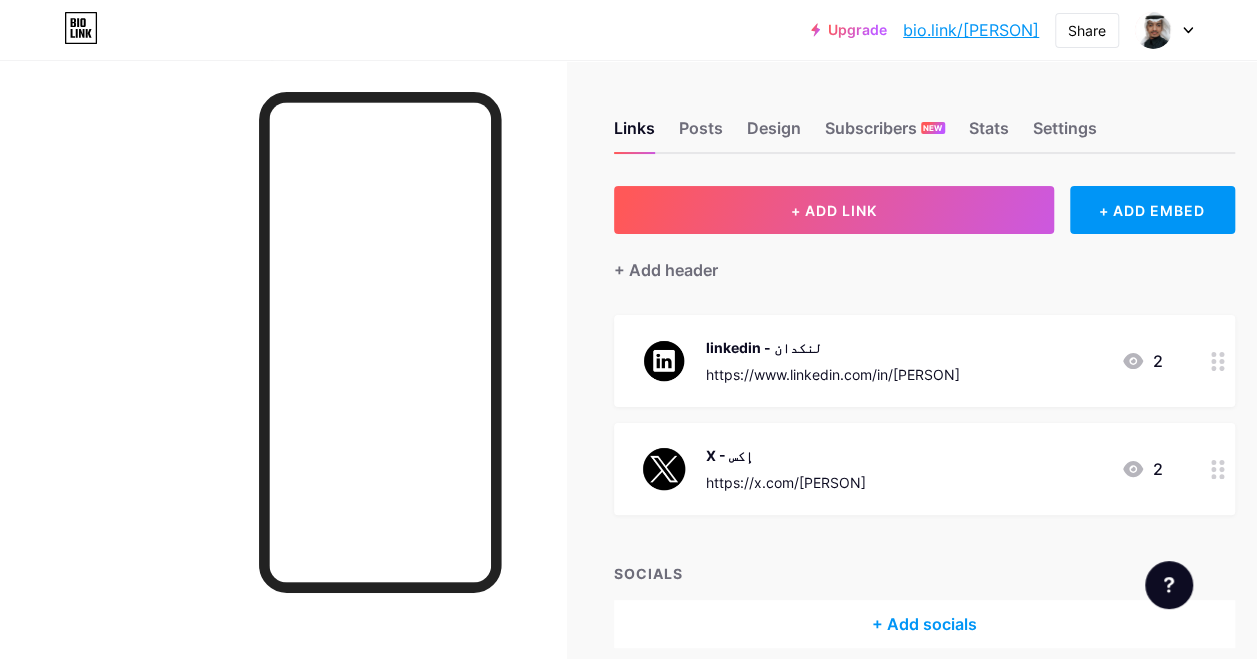 click on "+ Add socials" at bounding box center (924, 624) 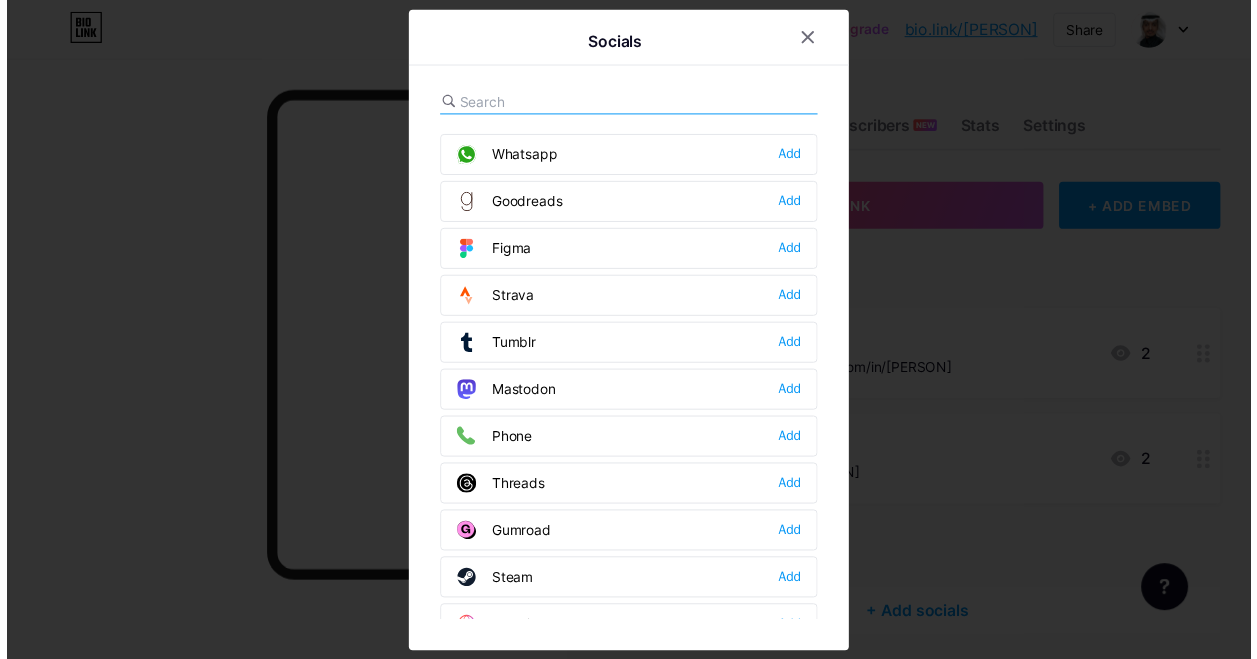 scroll, scrollTop: 1772, scrollLeft: 0, axis: vertical 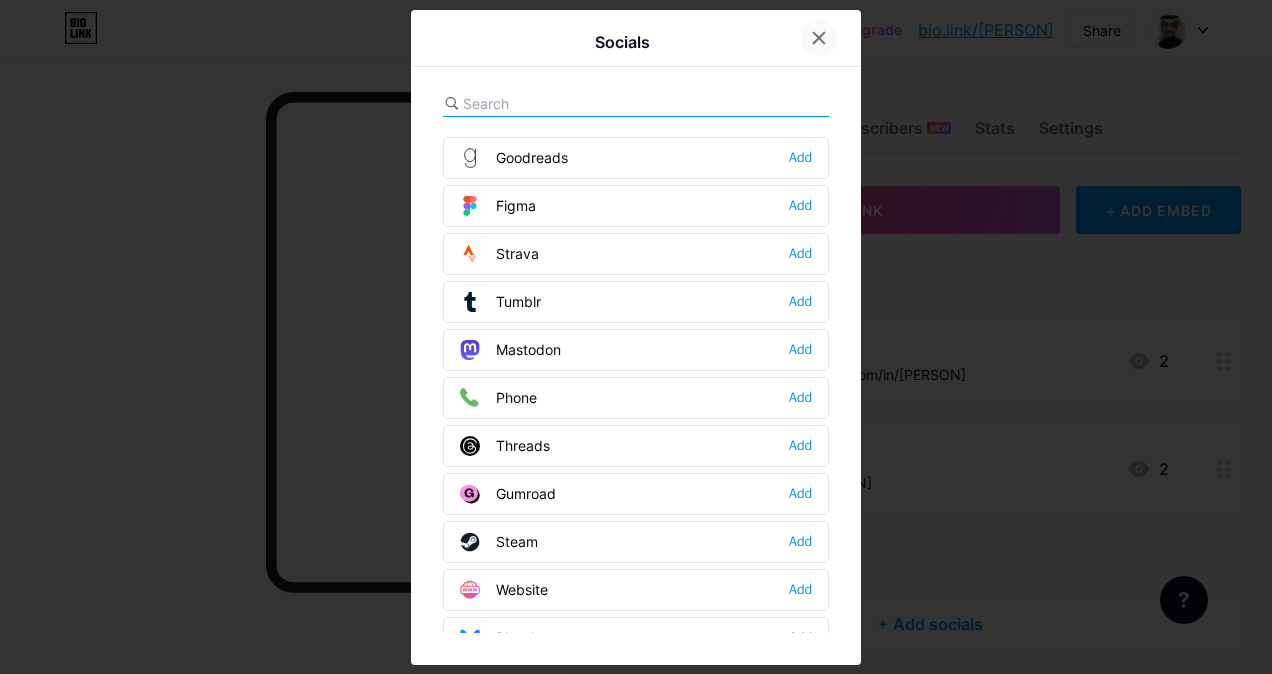 click 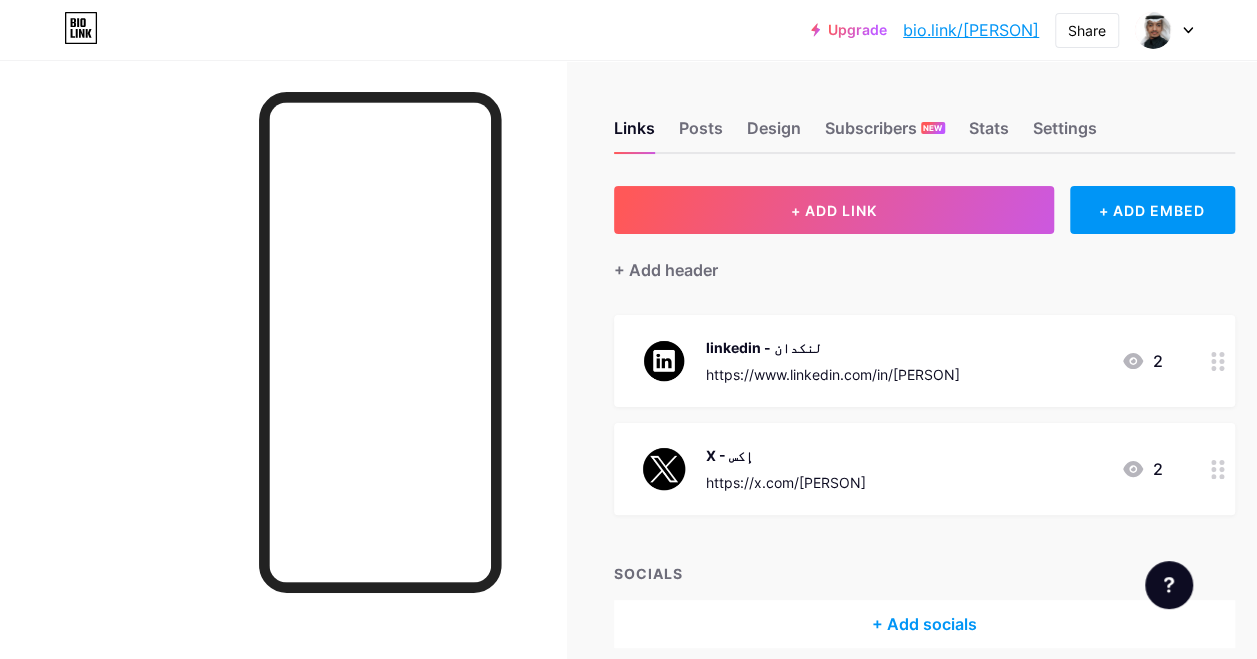 scroll, scrollTop: 88, scrollLeft: 0, axis: vertical 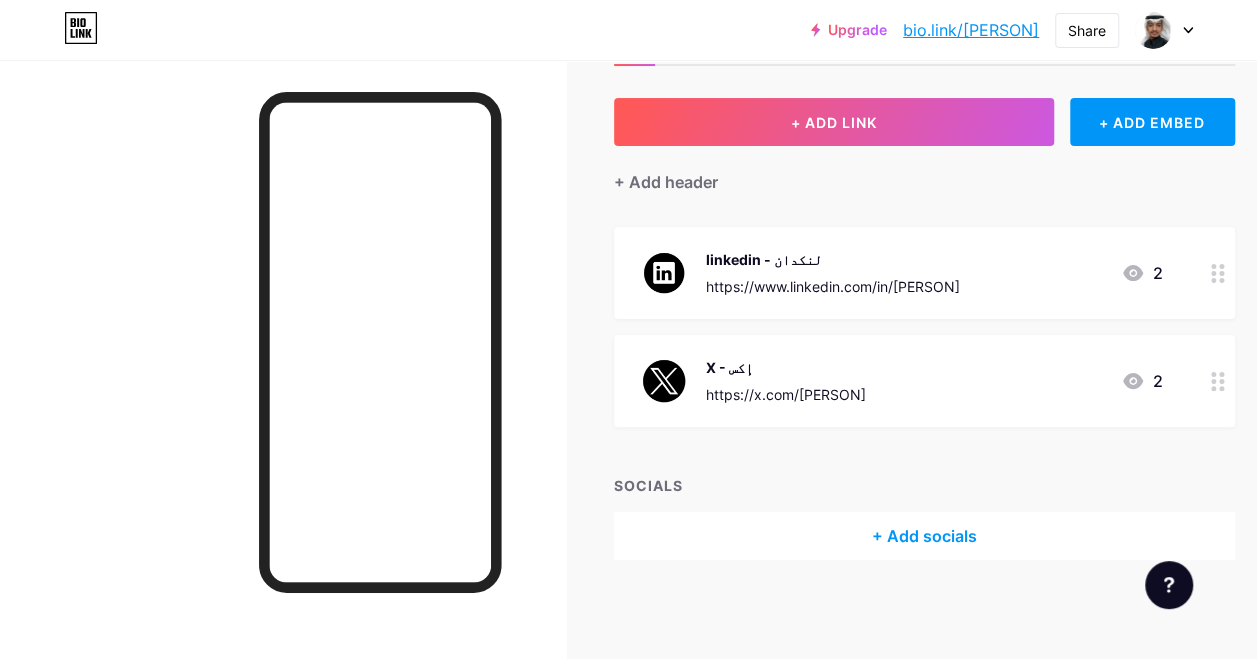 click on "SOCIALS" at bounding box center (924, 485) 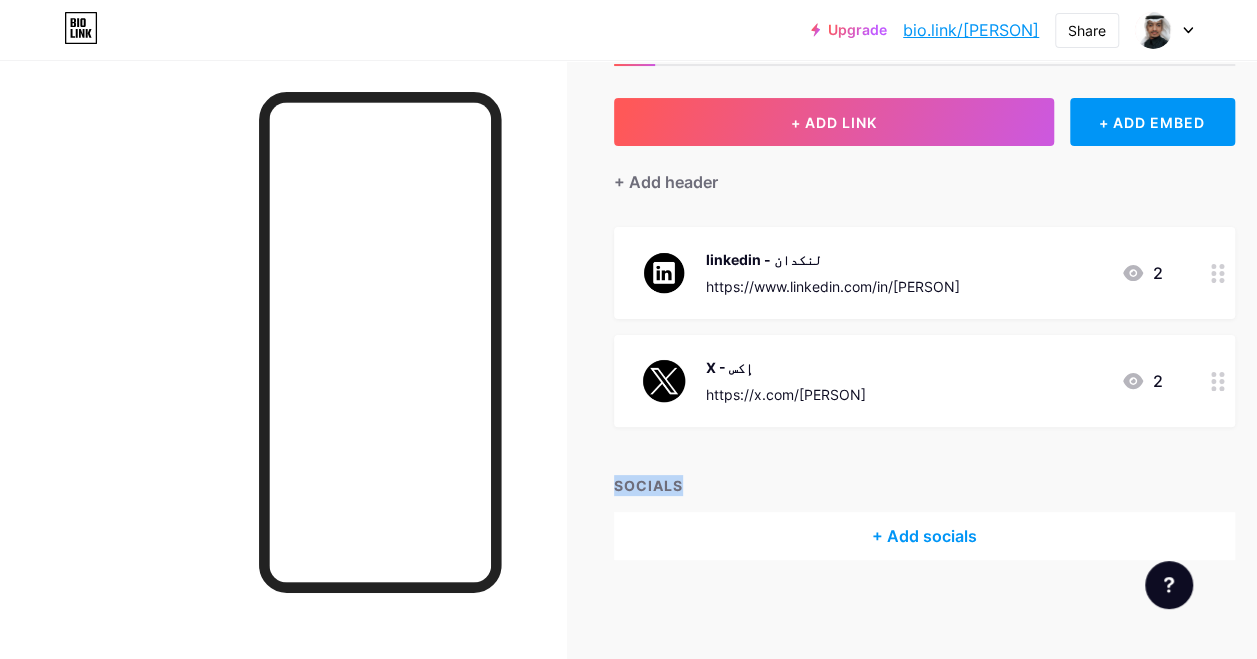 click on "SOCIALS" at bounding box center (924, 485) 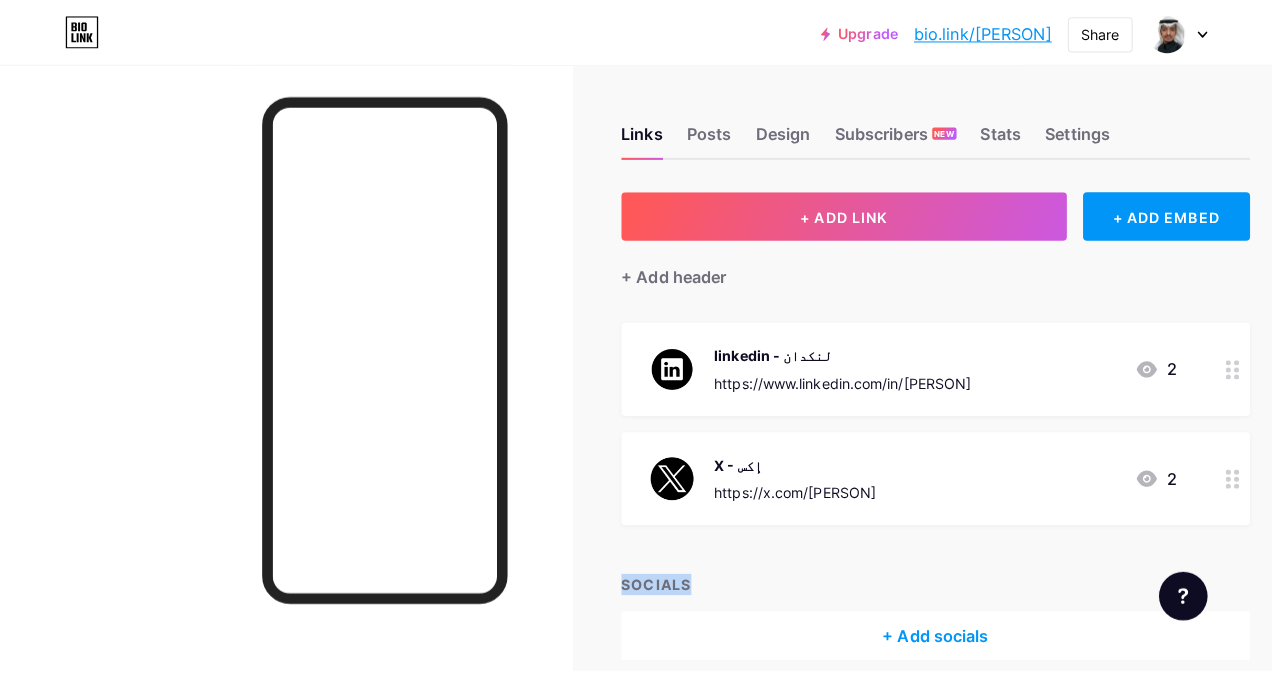 scroll, scrollTop: 0, scrollLeft: 0, axis: both 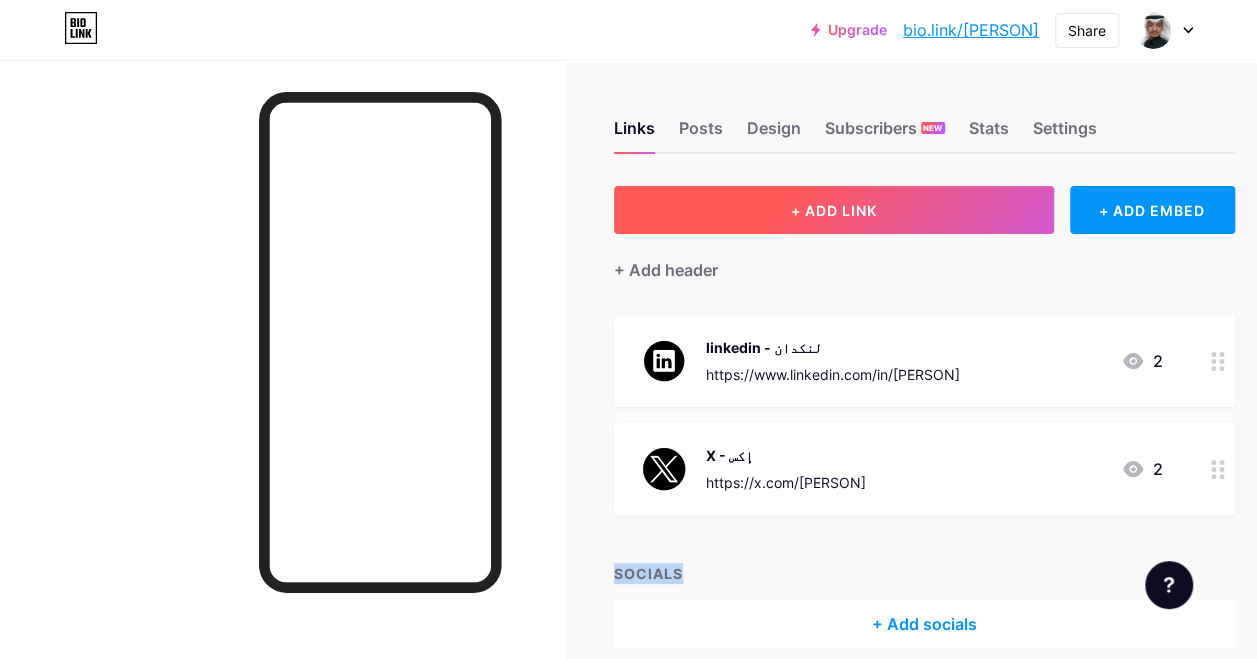 click on "+ ADD LINK" at bounding box center [834, 210] 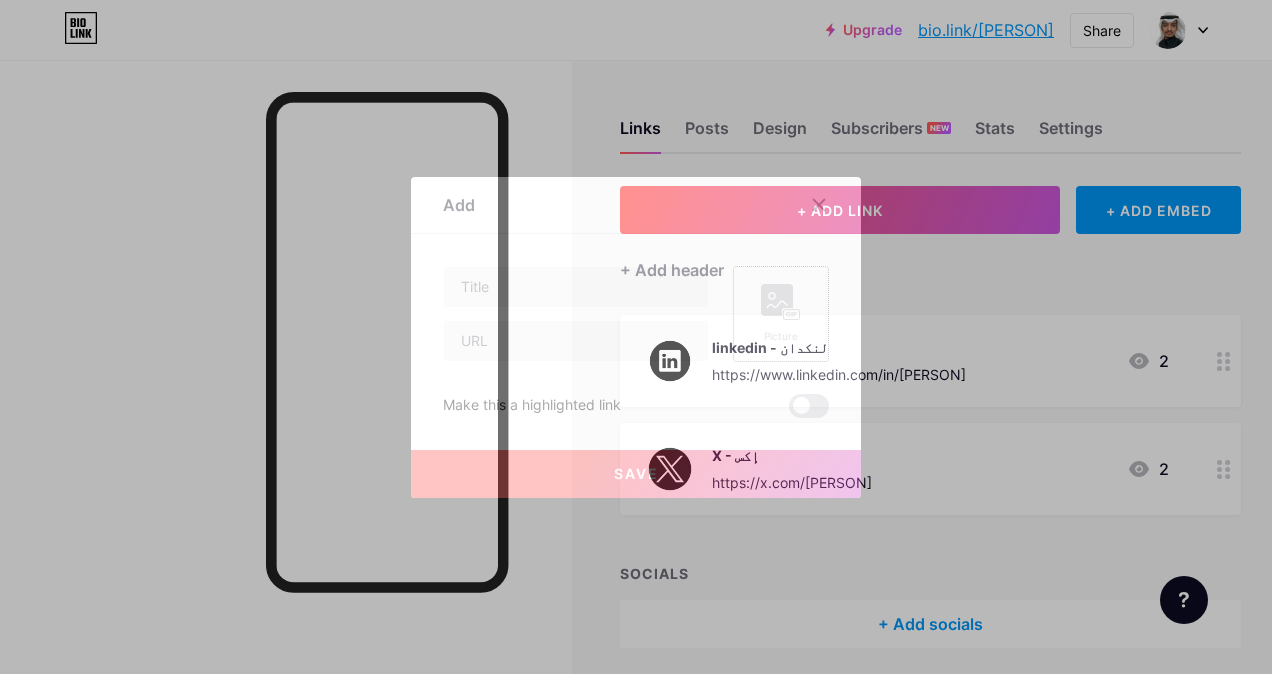 click on "Picture" at bounding box center (781, 336) 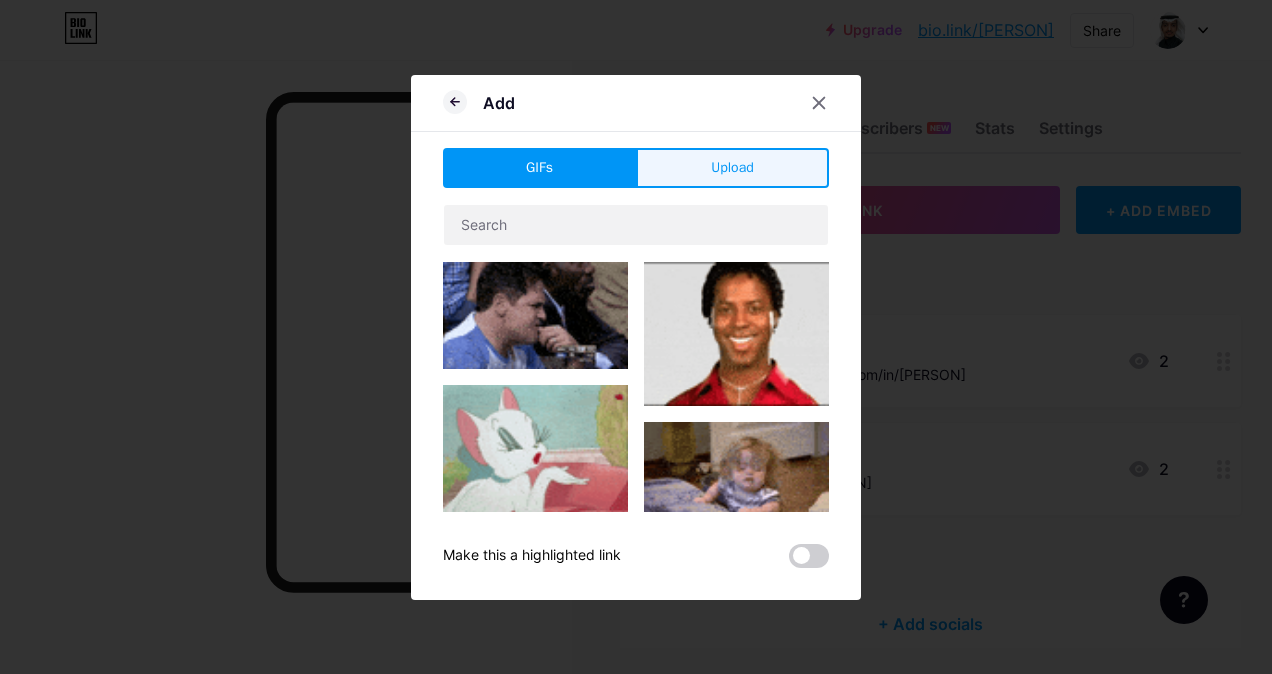 click on "Upload" at bounding box center (732, 167) 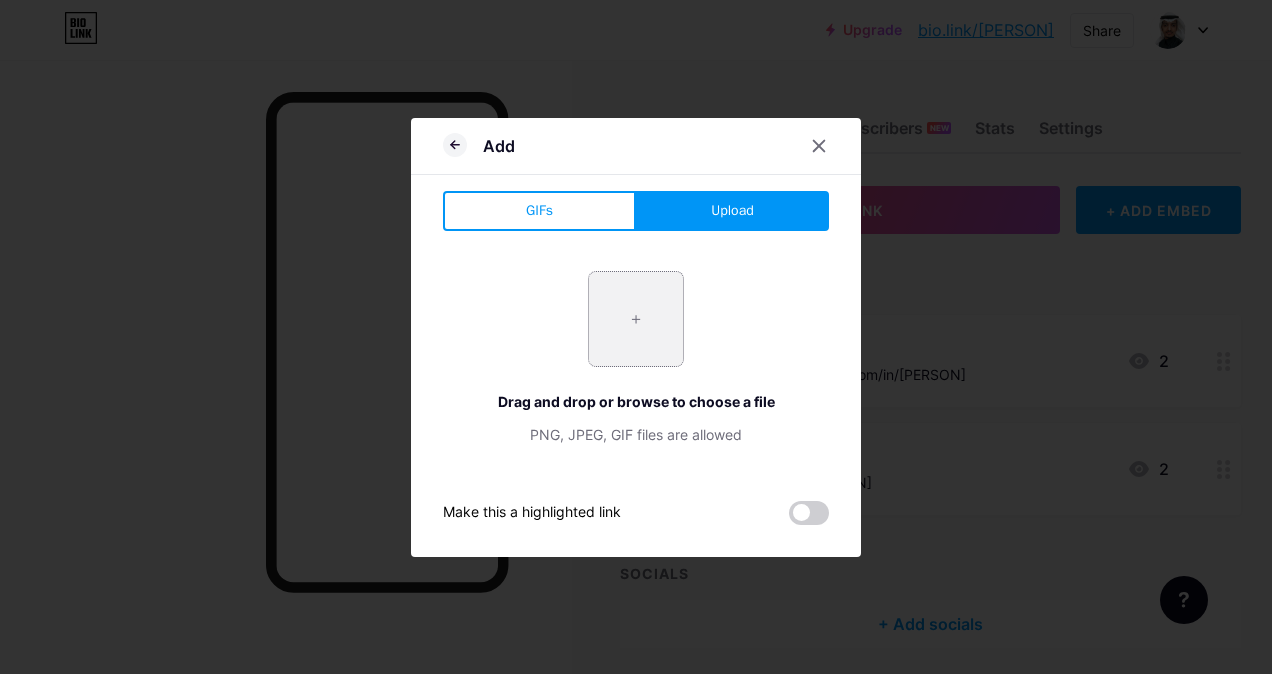 click at bounding box center [636, 319] 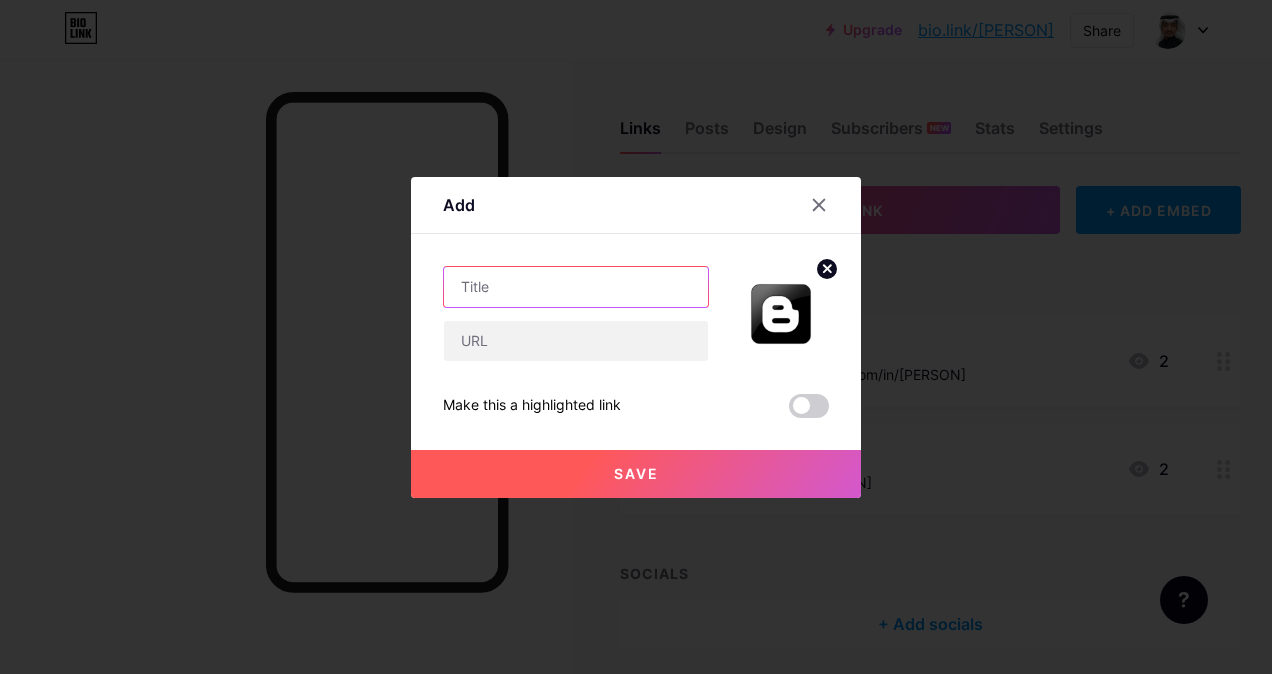 click at bounding box center [576, 287] 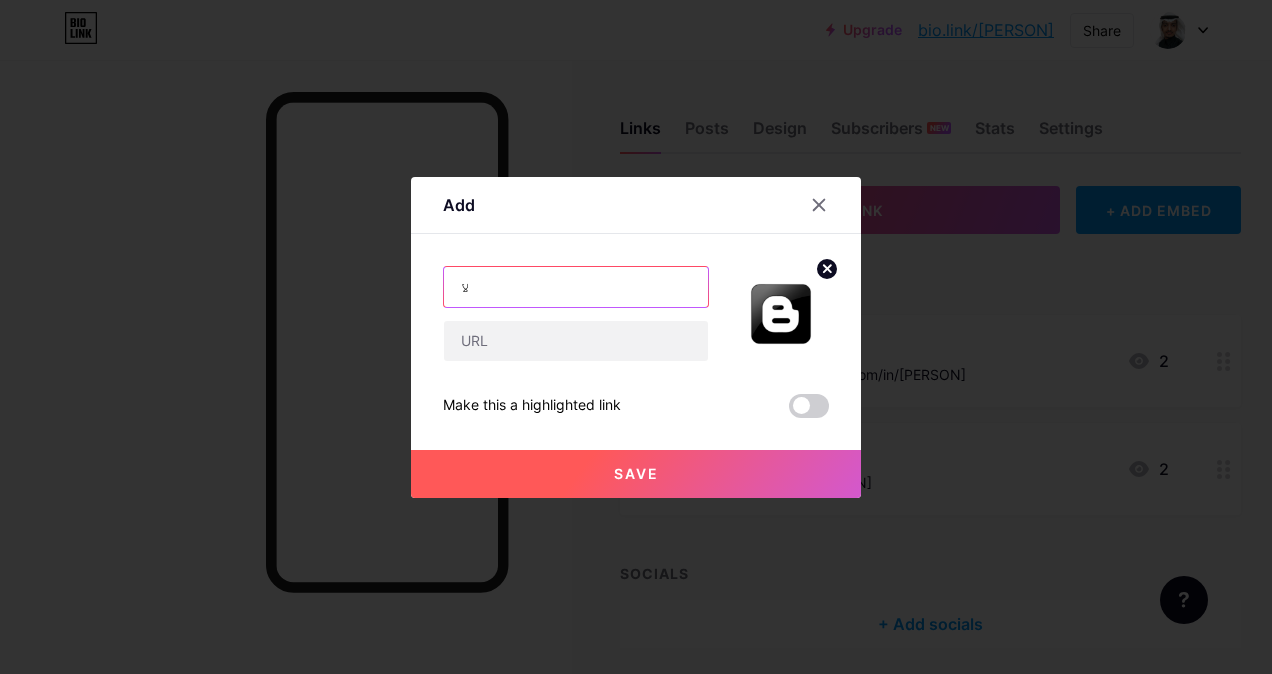 type on "ل" 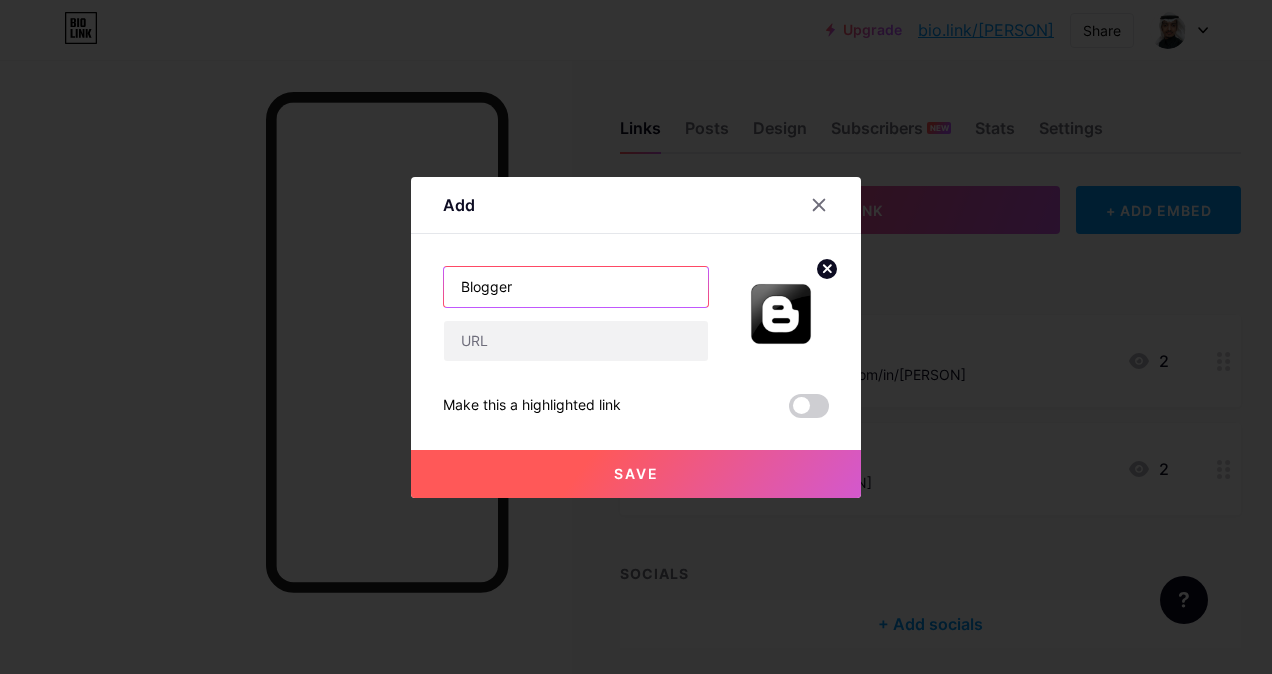 type on "Blogger" 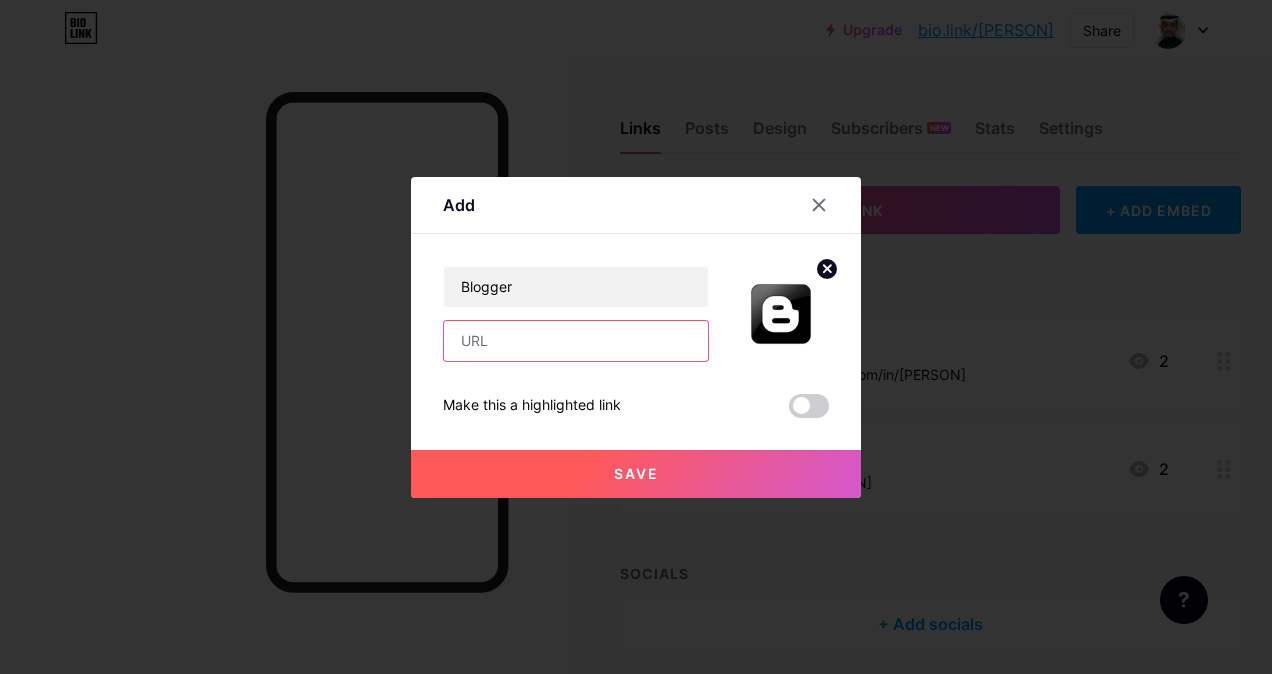 click at bounding box center [576, 341] 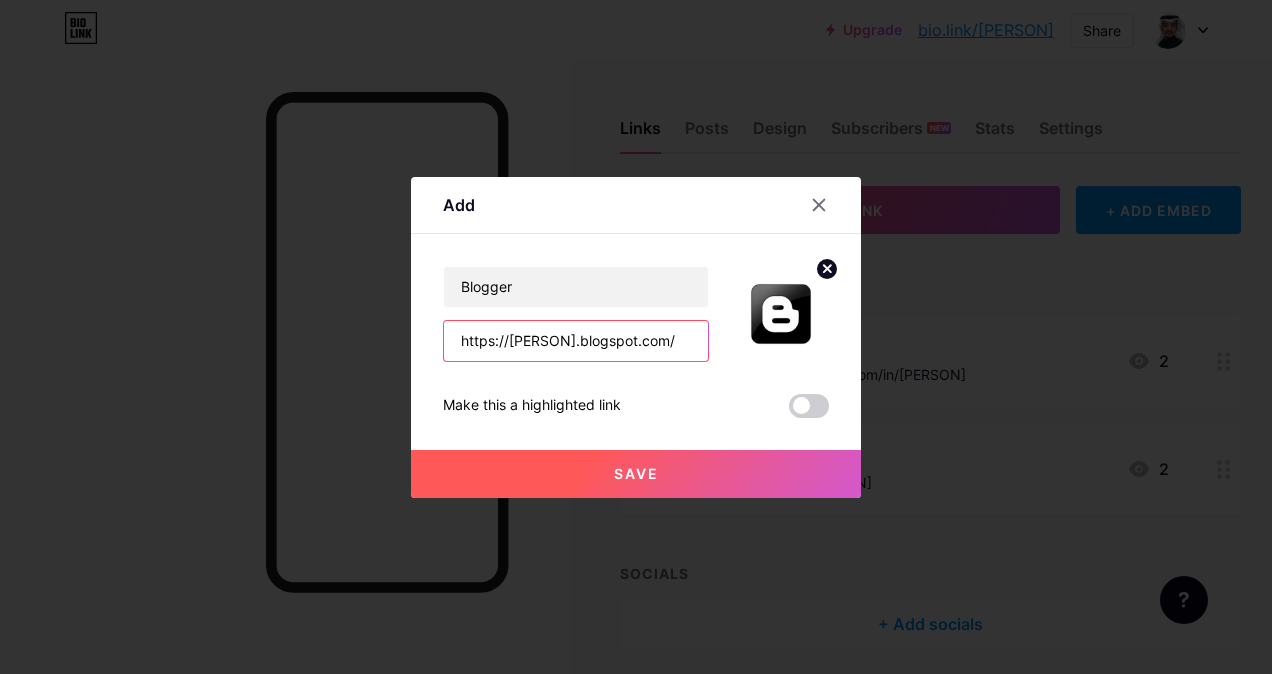 scroll, scrollTop: 0, scrollLeft: 37, axis: horizontal 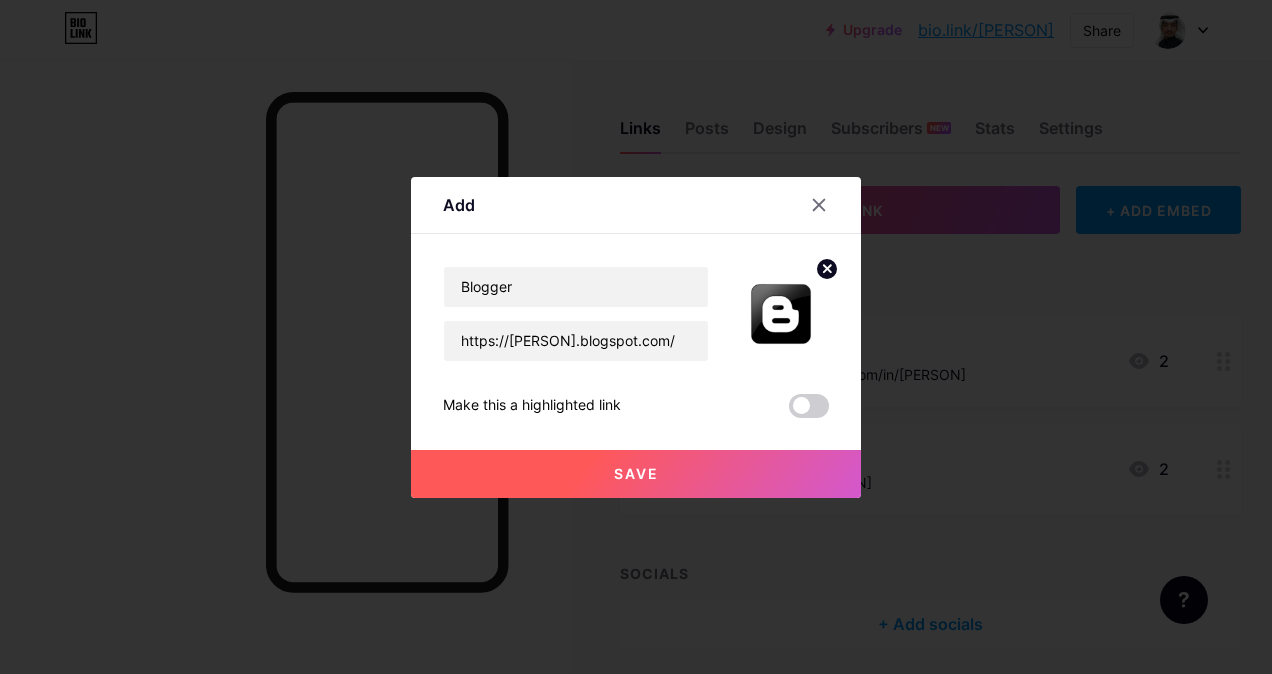 click on "Save" at bounding box center (636, 458) 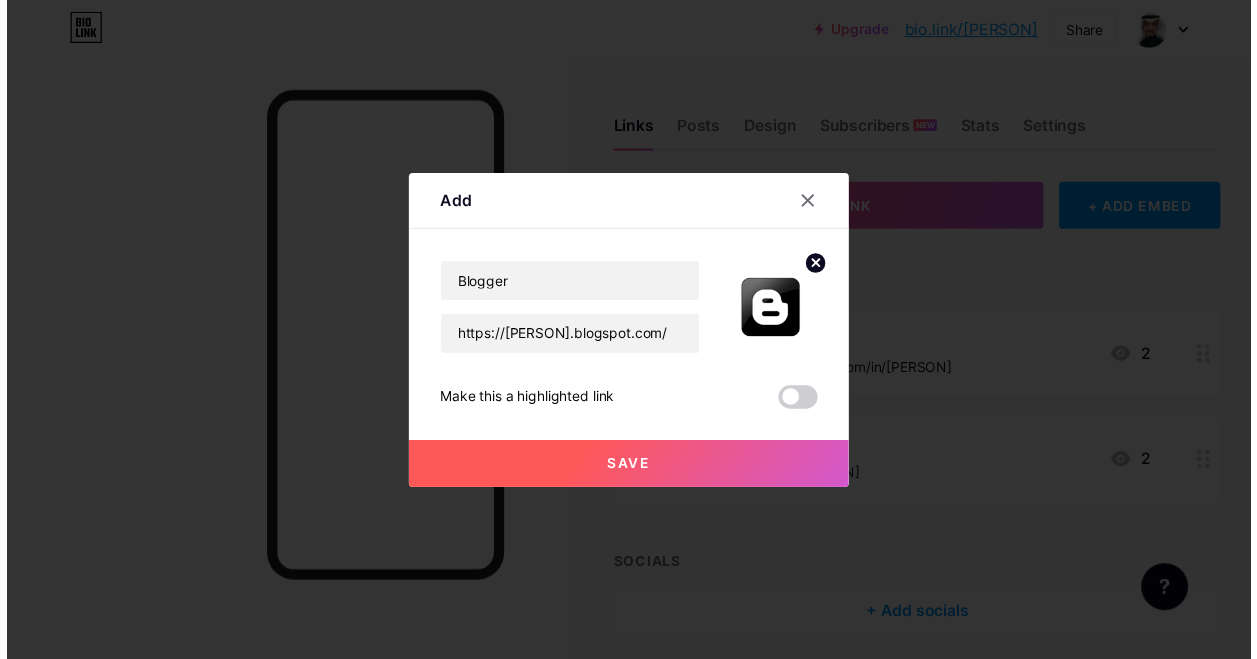 scroll, scrollTop: 0, scrollLeft: 0, axis: both 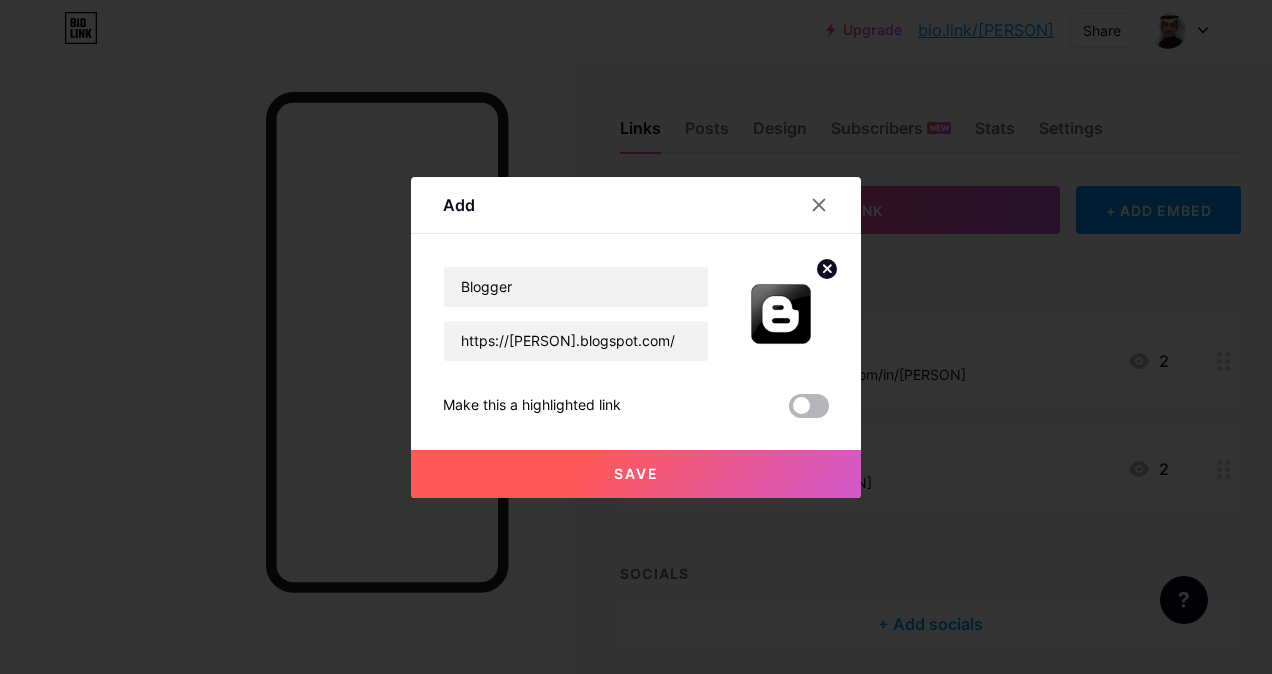 click at bounding box center [809, 406] 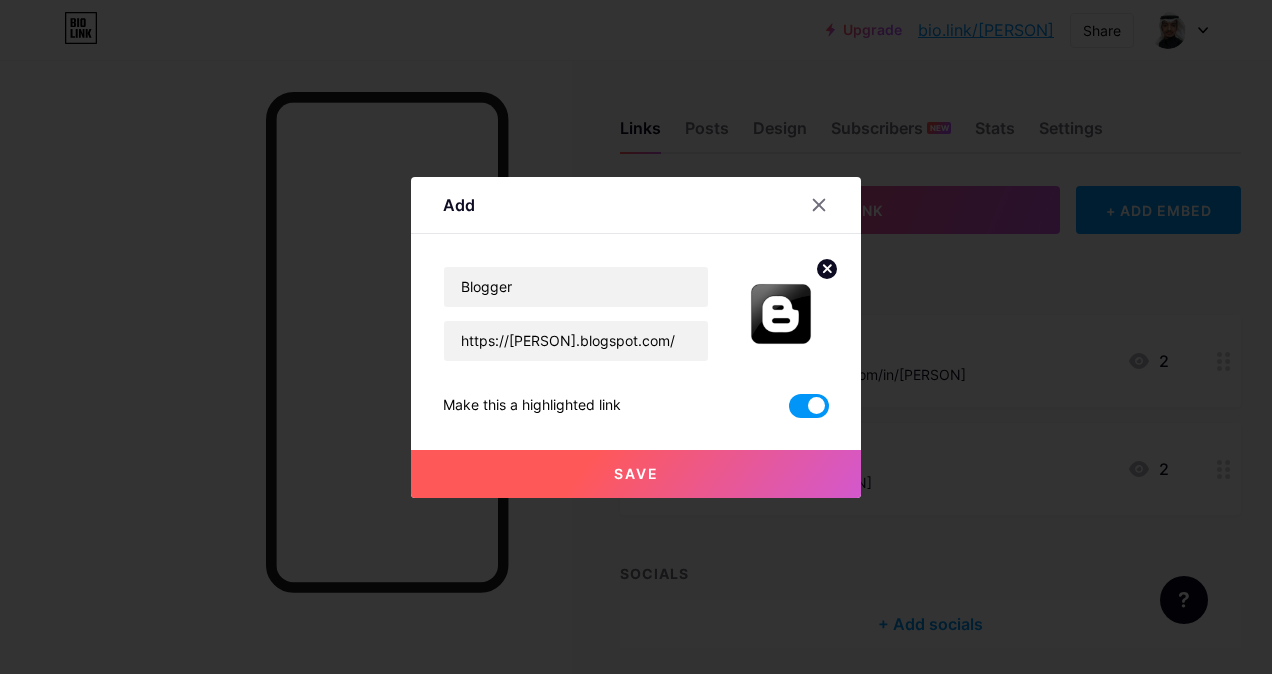 click on "Save" at bounding box center (636, 473) 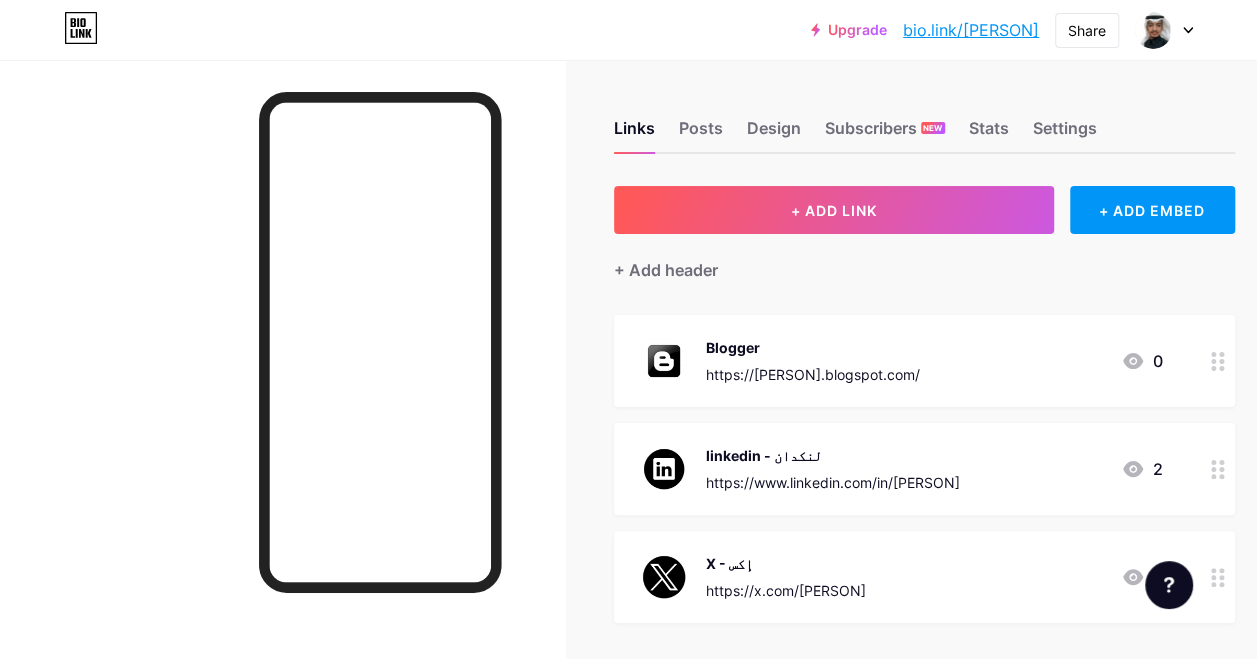 scroll, scrollTop: 196, scrollLeft: 0, axis: vertical 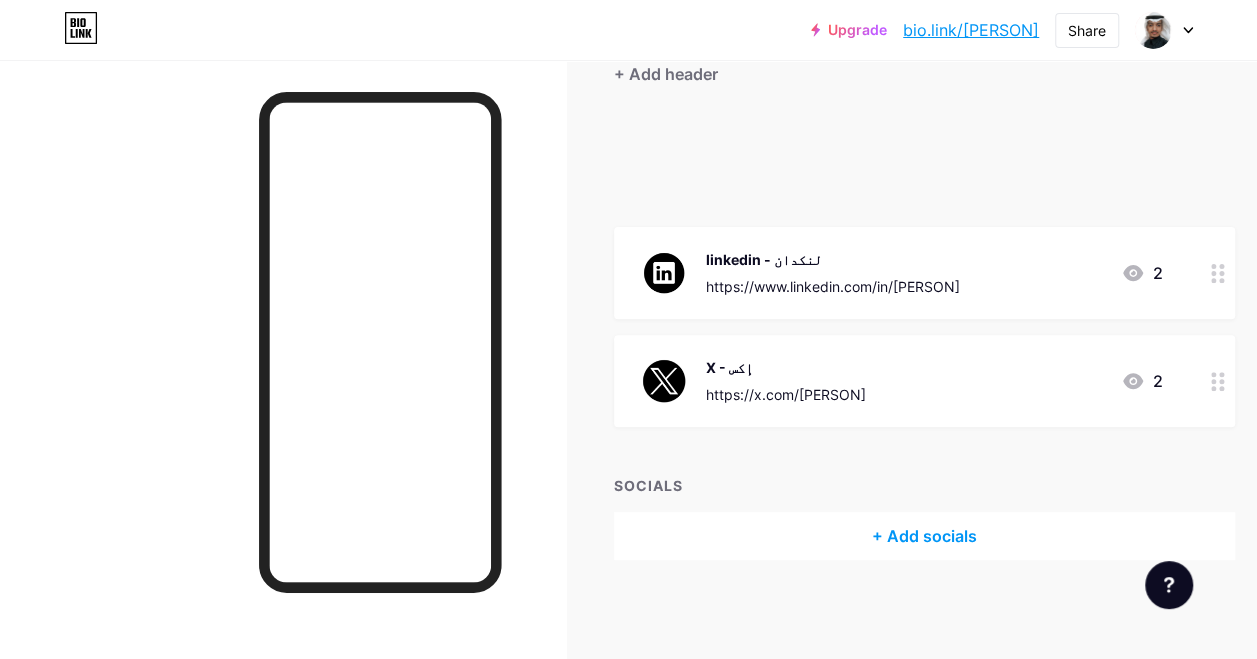 type 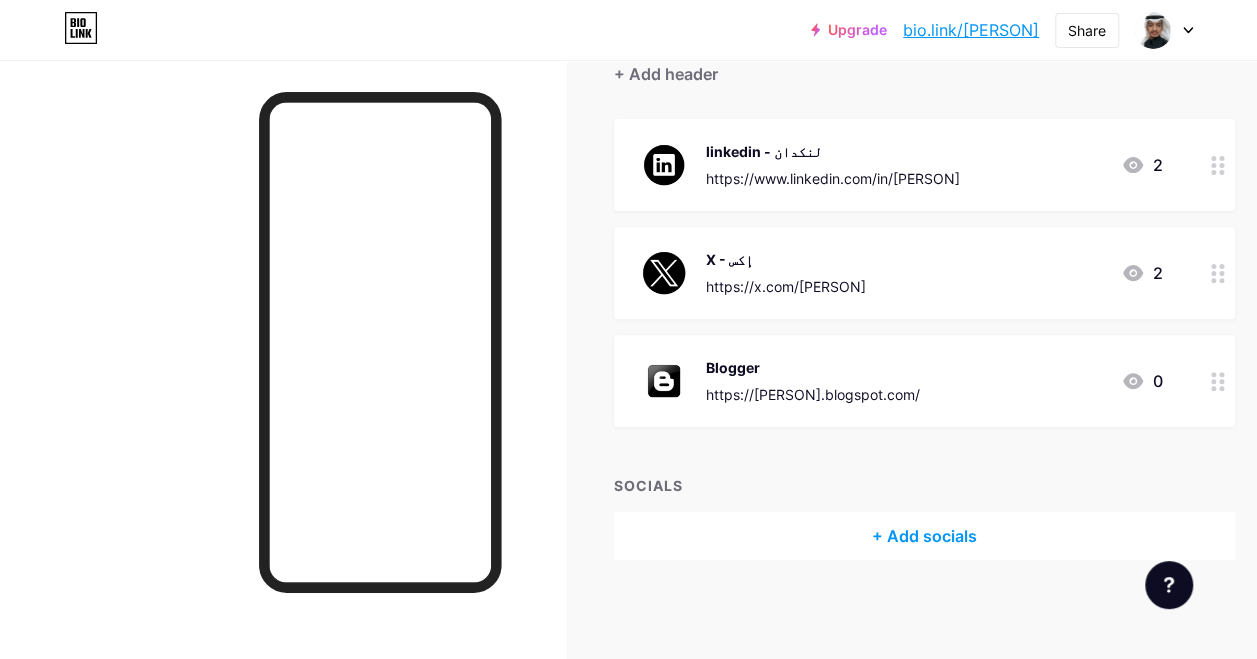 click on "linkedin - لنكدان" at bounding box center (833, 151) 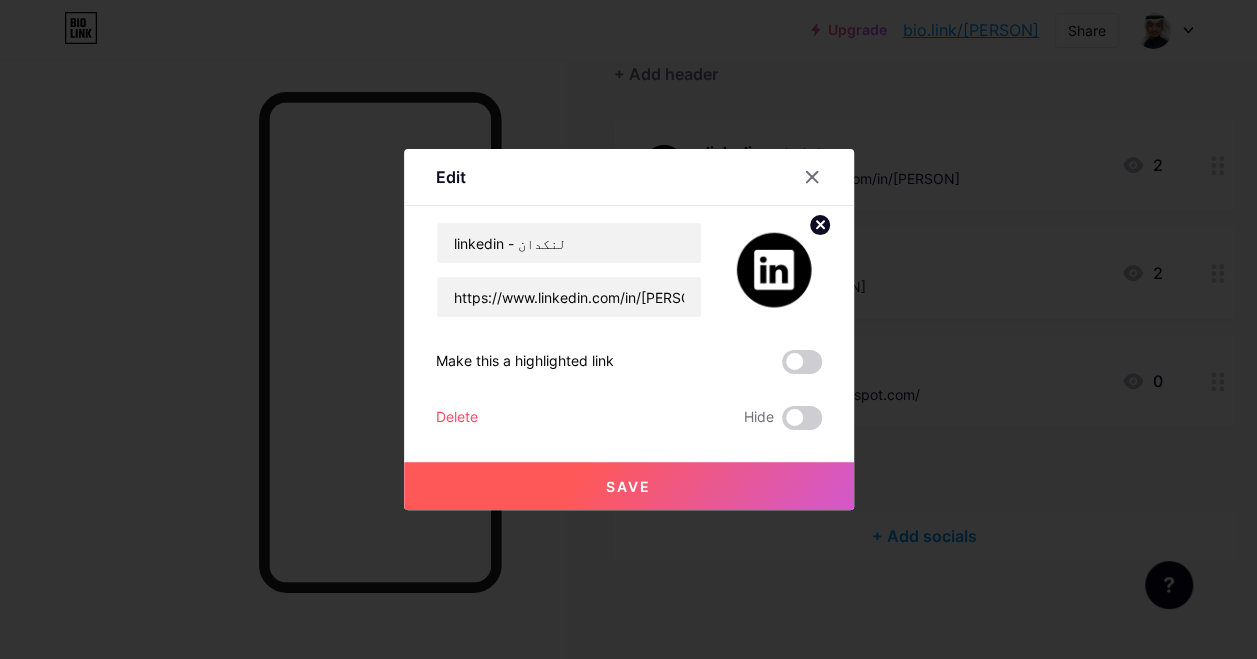 scroll, scrollTop: 181, scrollLeft: 0, axis: vertical 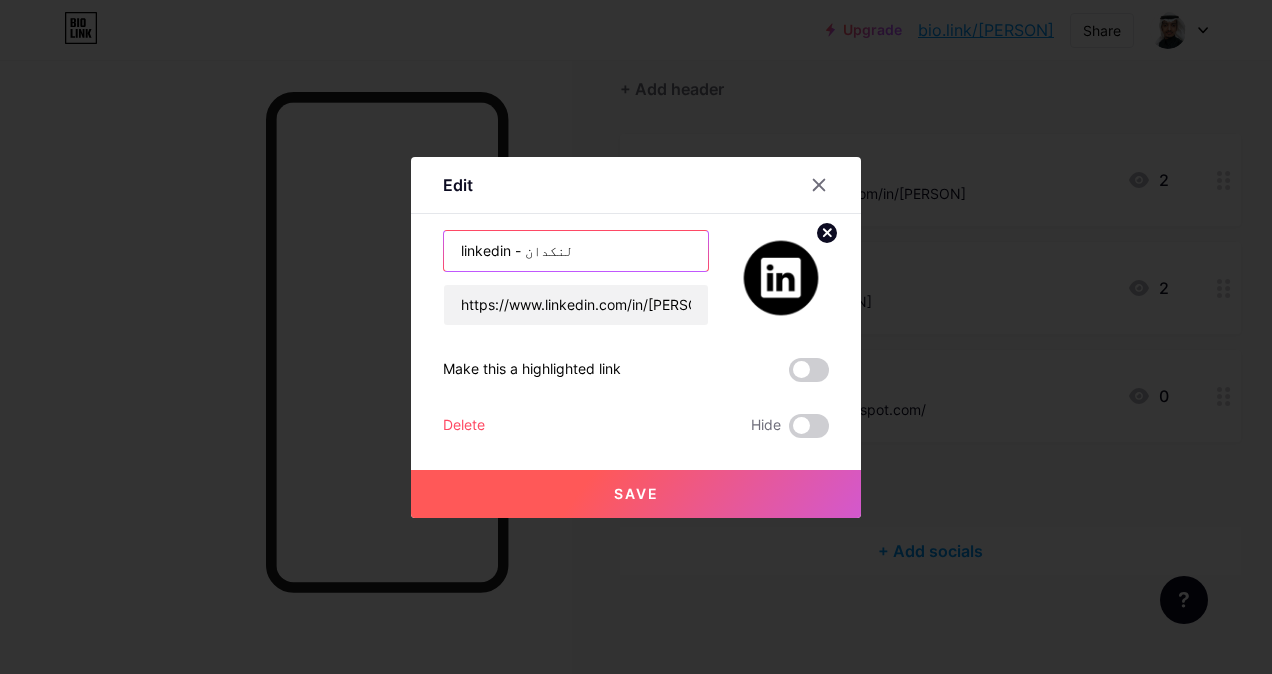 click on "linkedin - لنكدان" at bounding box center [576, 251] 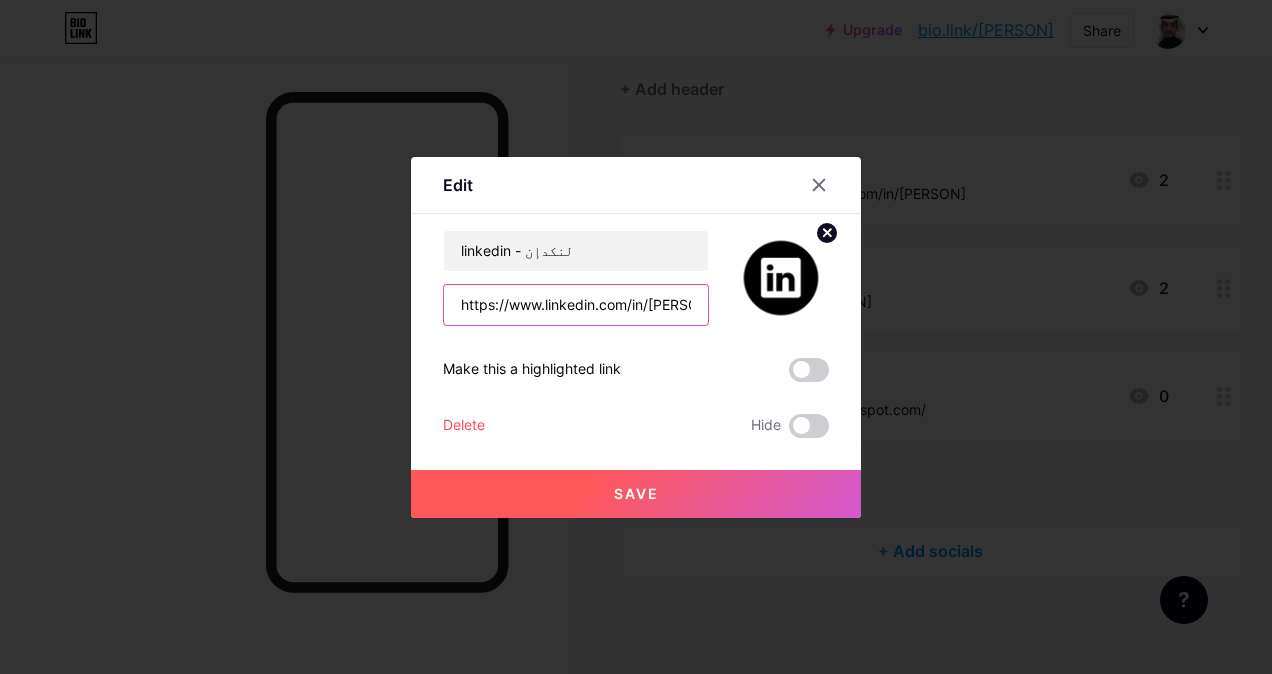 click on "https://www.linkedin.com/in/[PERSON]" at bounding box center [576, 305] 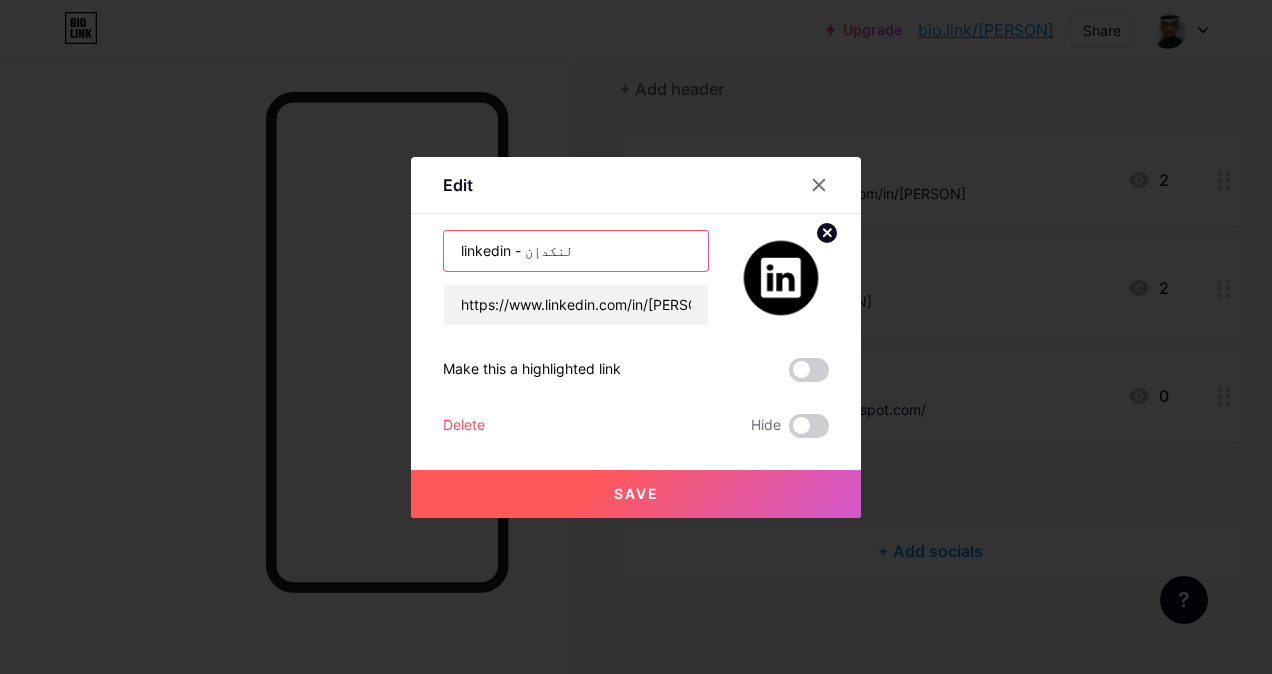 click on "linkedin - لنكدإن" at bounding box center (576, 251) 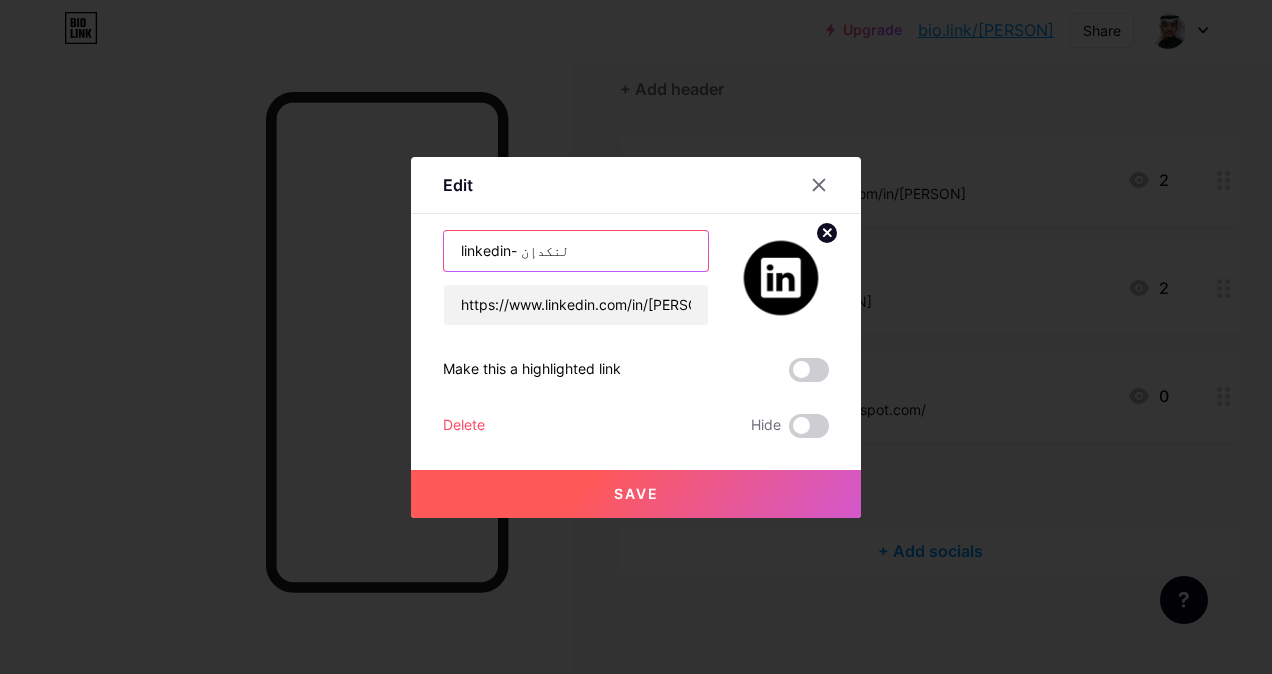 type on "linkedin - لنكدإن" 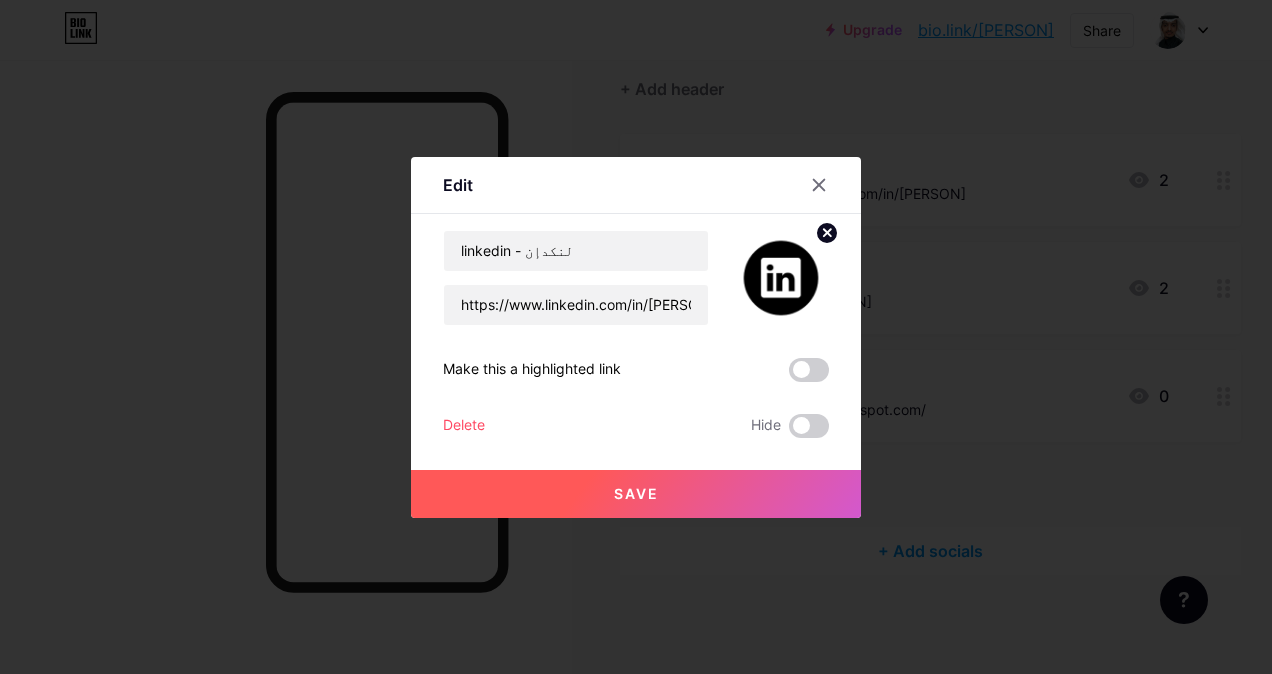 click at bounding box center (809, 370) 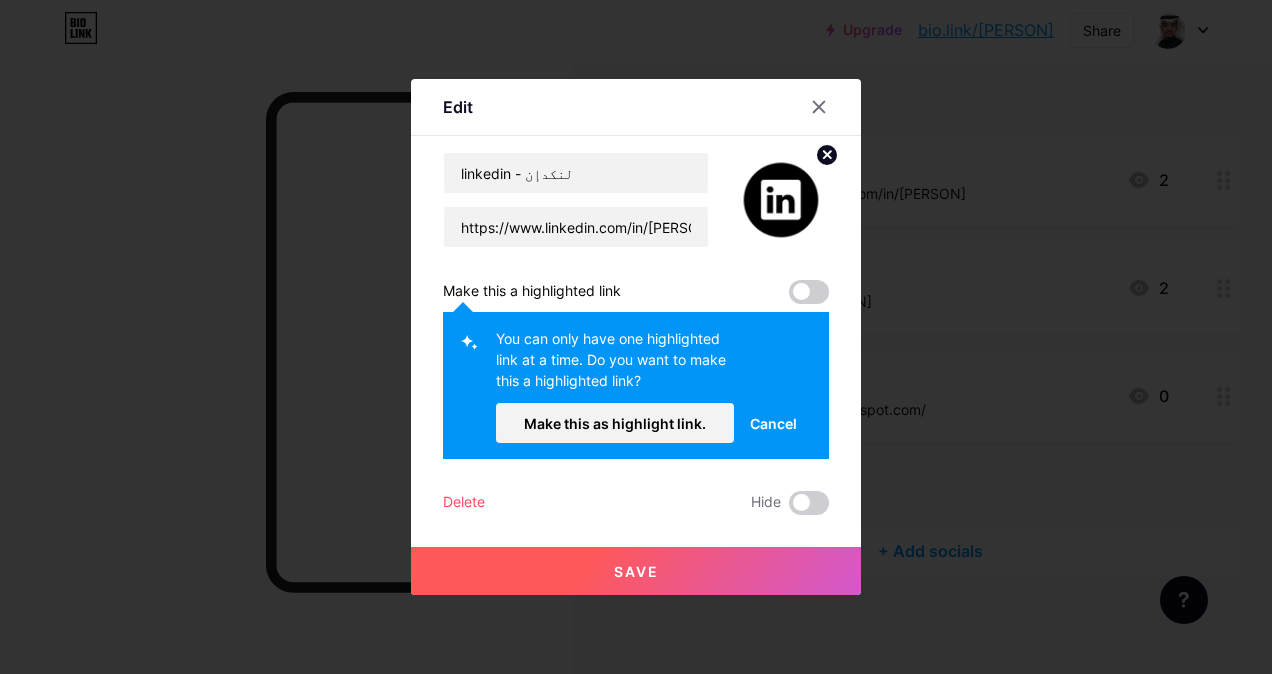click at bounding box center (809, 292) 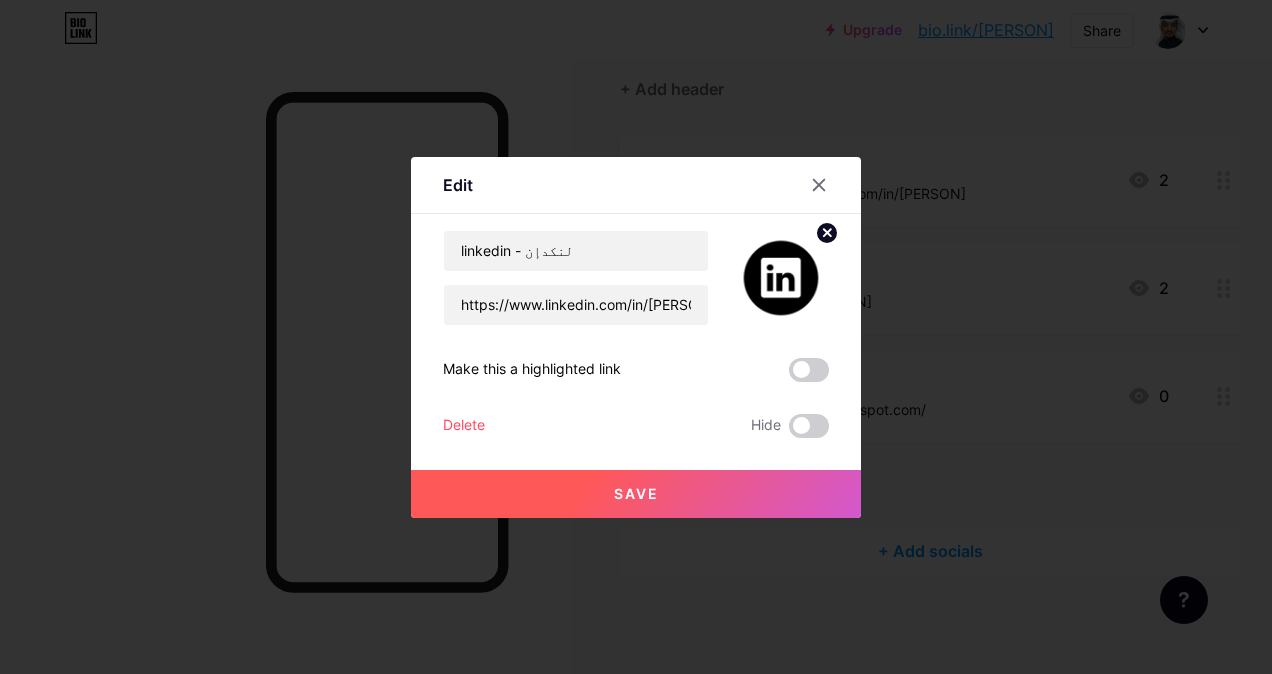 click on "Save" at bounding box center (636, 493) 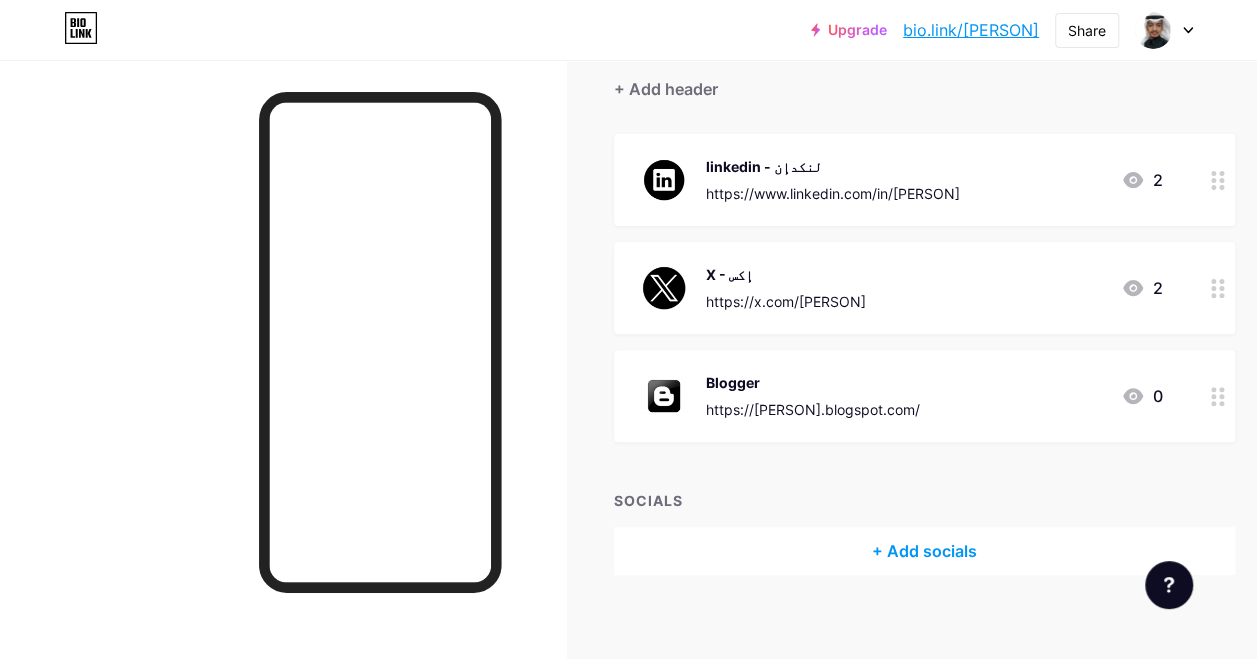 click at bounding box center [283, 389] 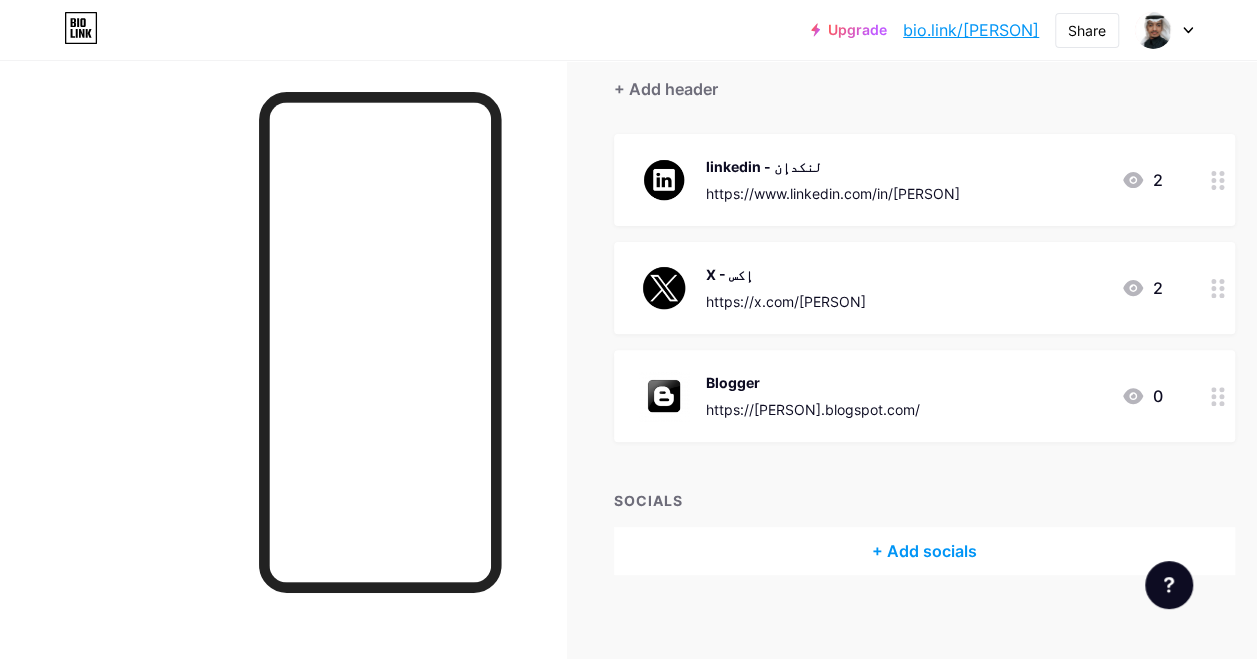click on "https://[PERSON].blogspot.com/" at bounding box center (813, 409) 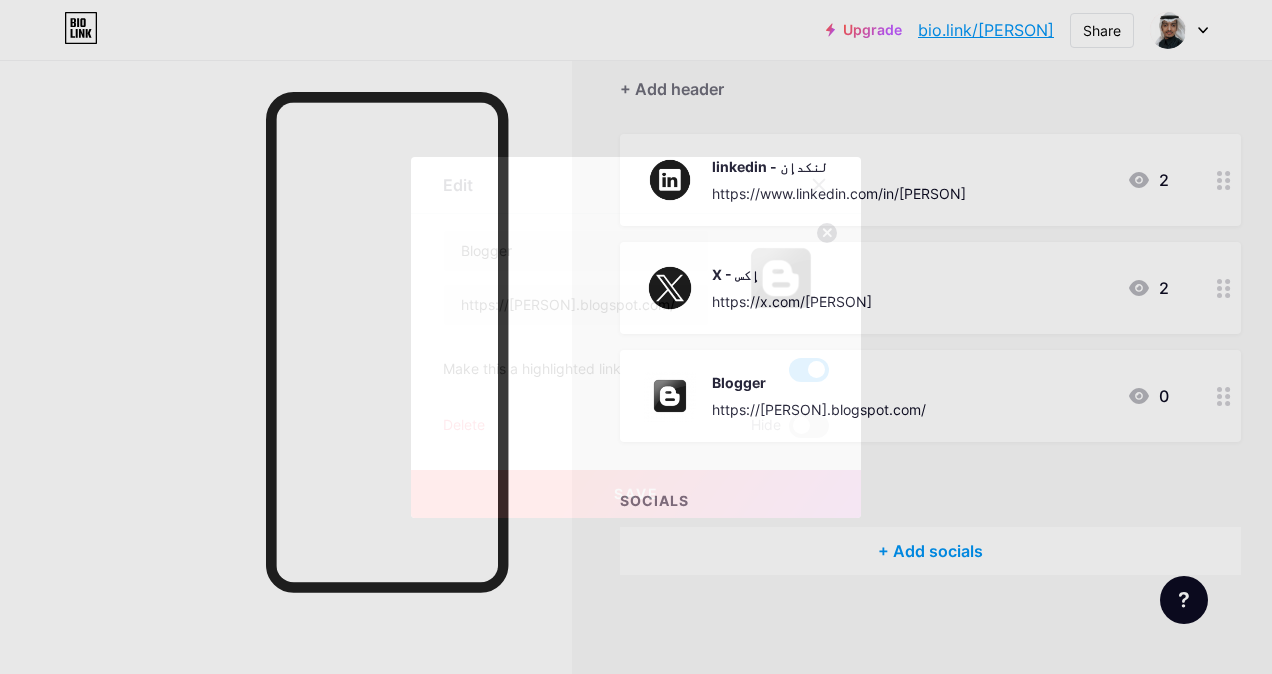 click at bounding box center [819, 185] 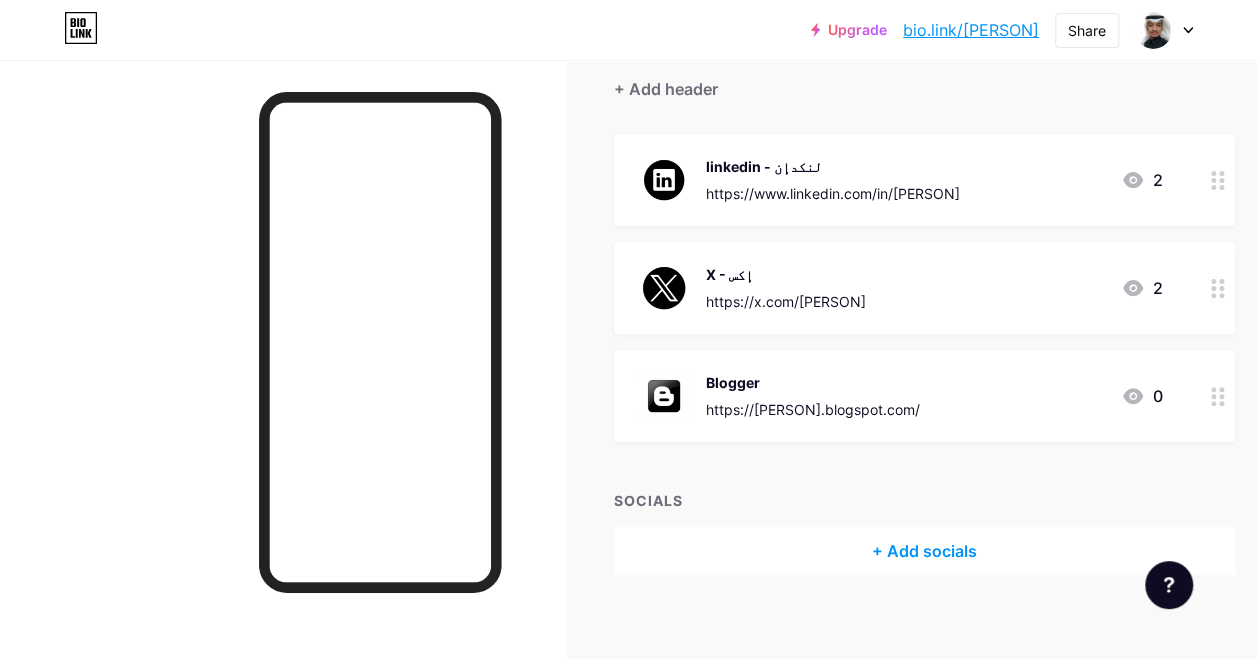 click on "https://x.com/[PERSON]" at bounding box center [786, 301] 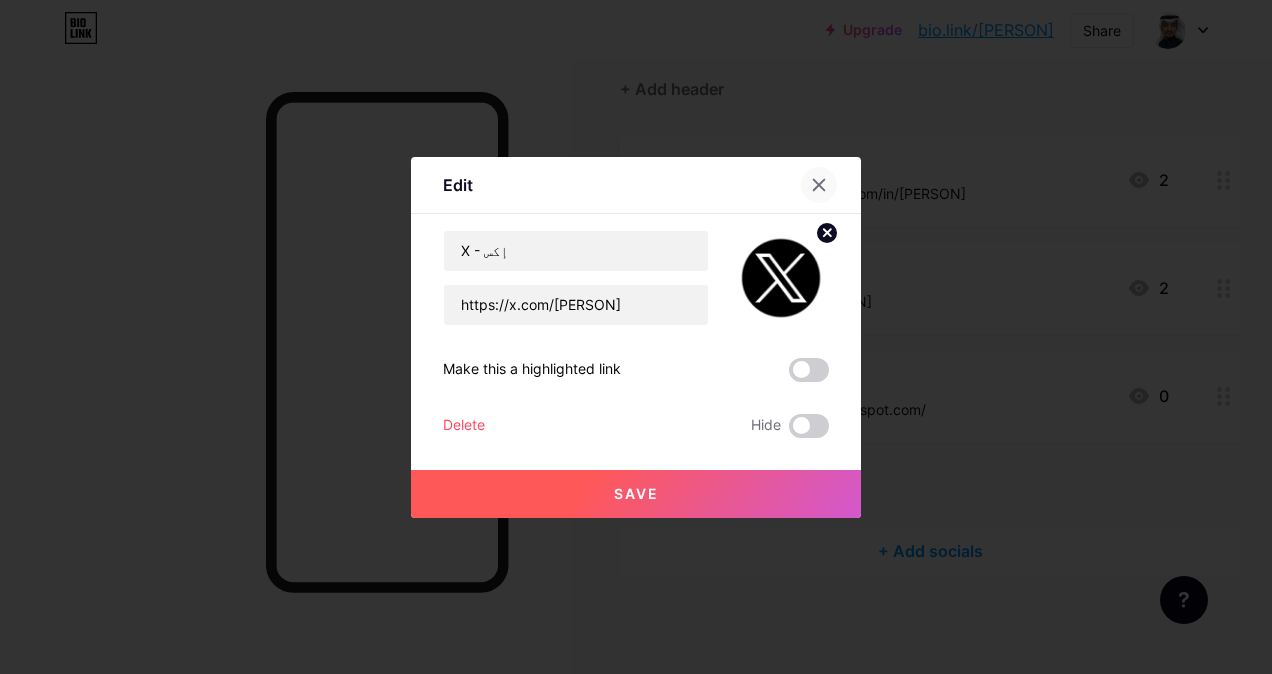 click 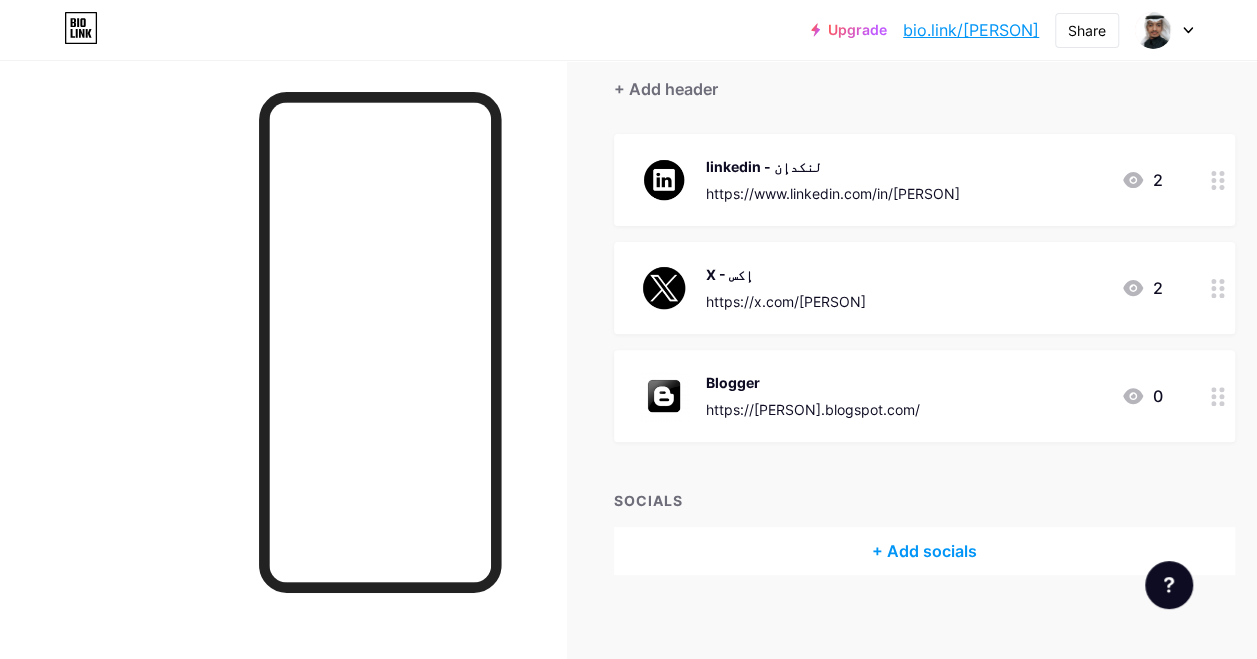 click on "Blogger
https://[PERSON].blogspot.com/
0" at bounding box center (924, 396) 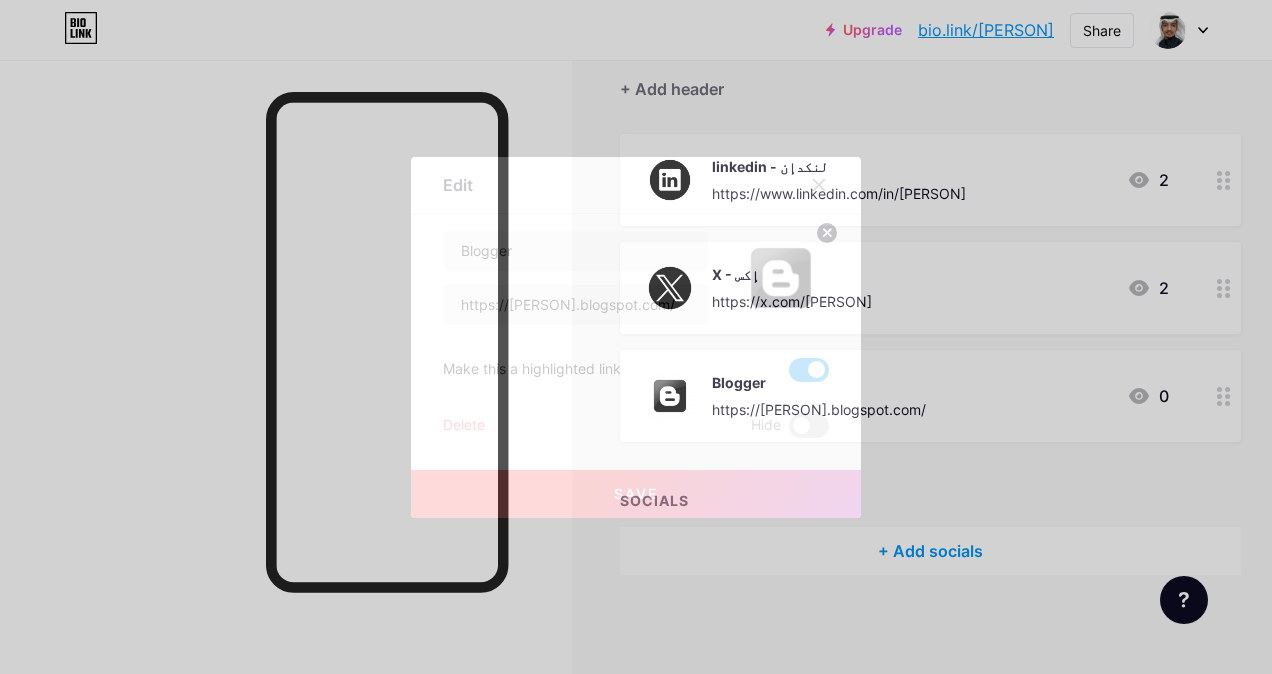 click at bounding box center (809, 370) 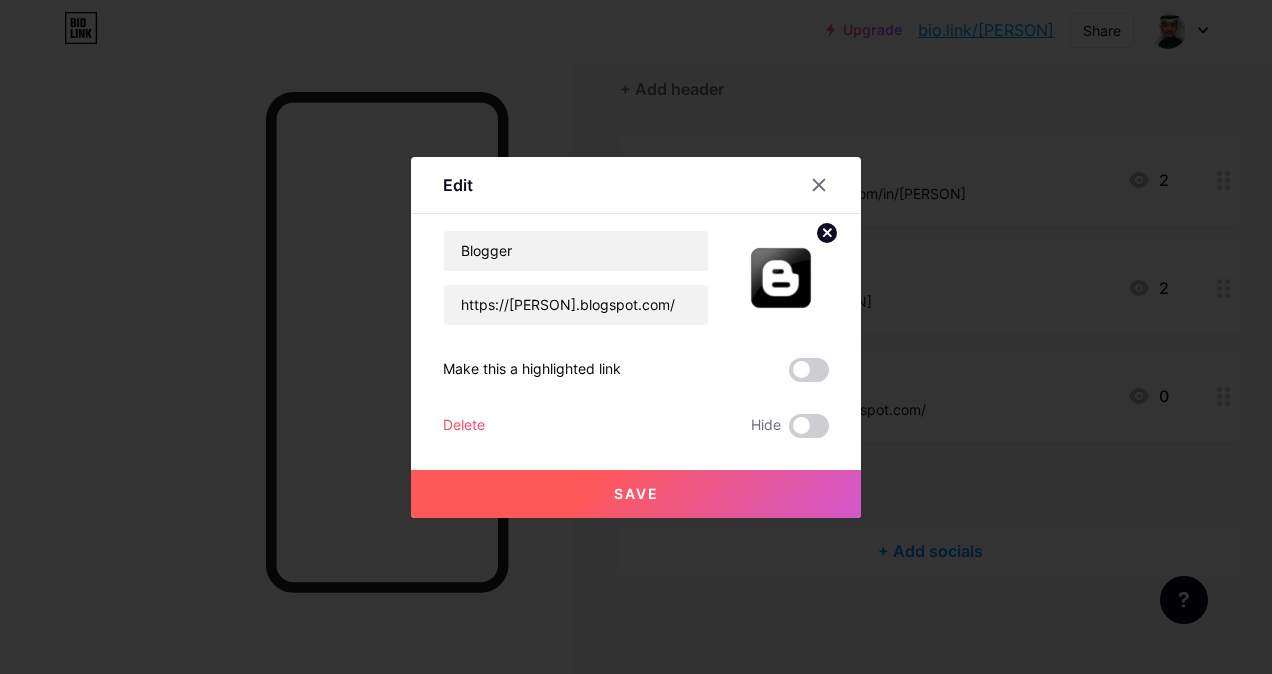 click on "Save" at bounding box center [636, 494] 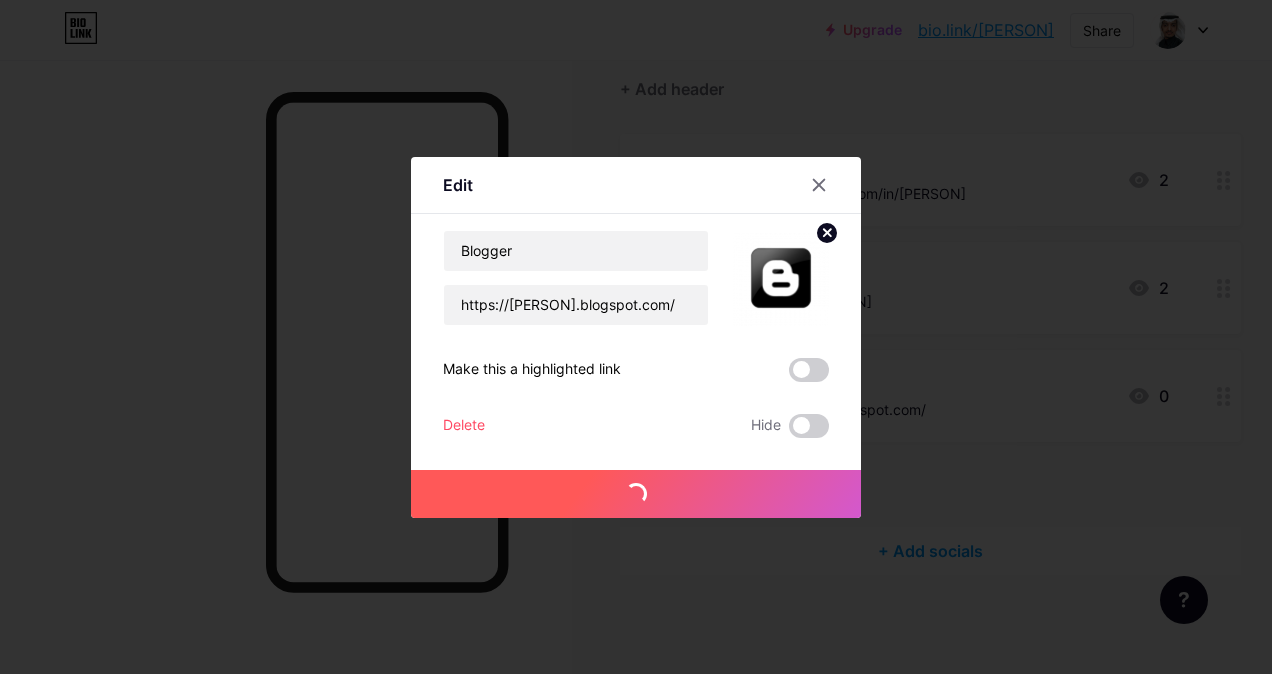 click on "Make this a highlighted link" at bounding box center [532, 370] 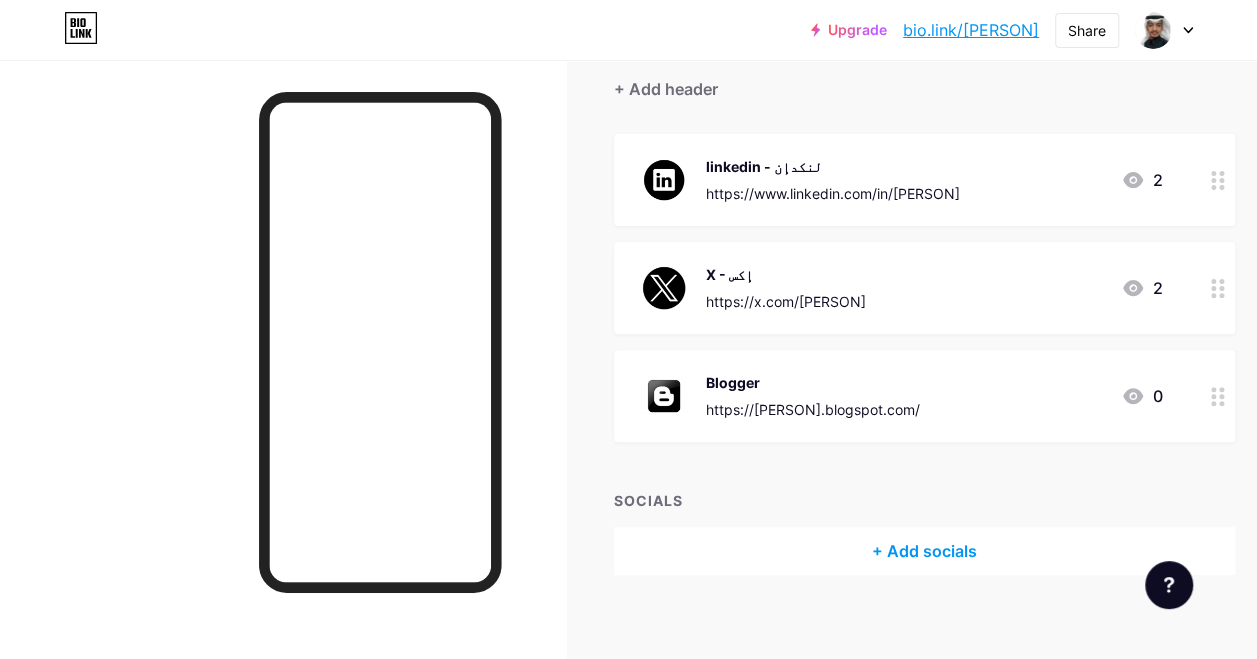 copy on "Make this a highlighted link" 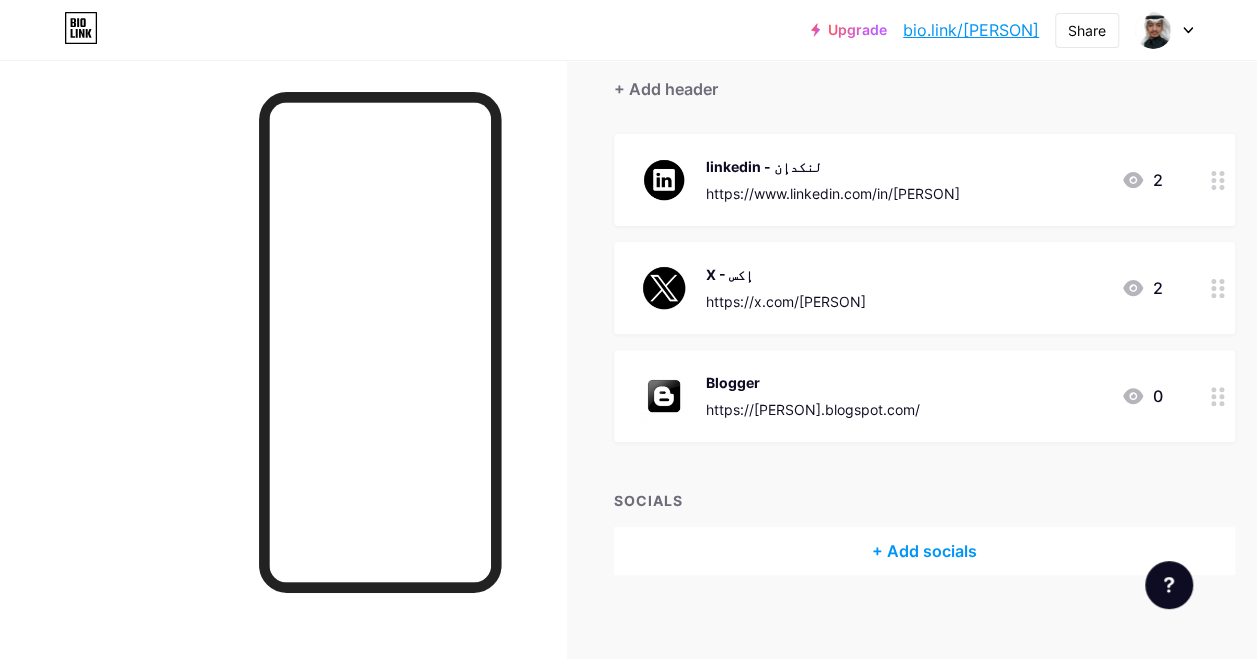 click on "Blogger" at bounding box center (813, 382) 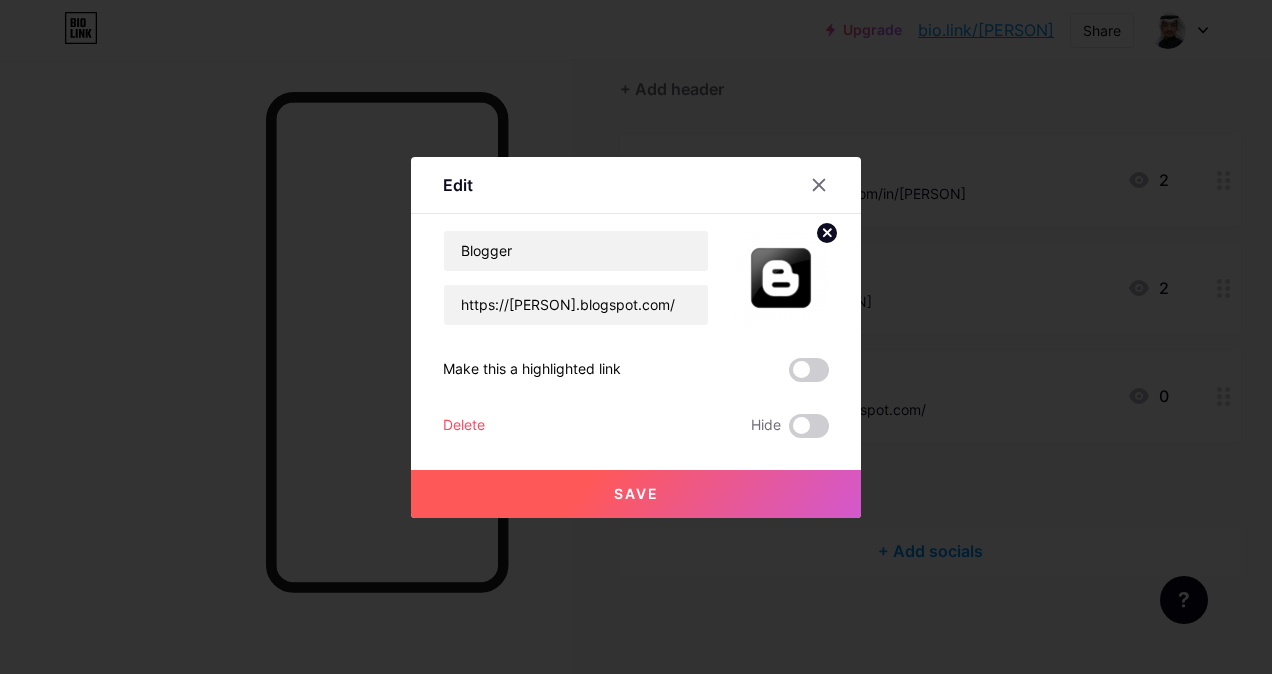 click on "Make this a highlighted link" at bounding box center [532, 370] 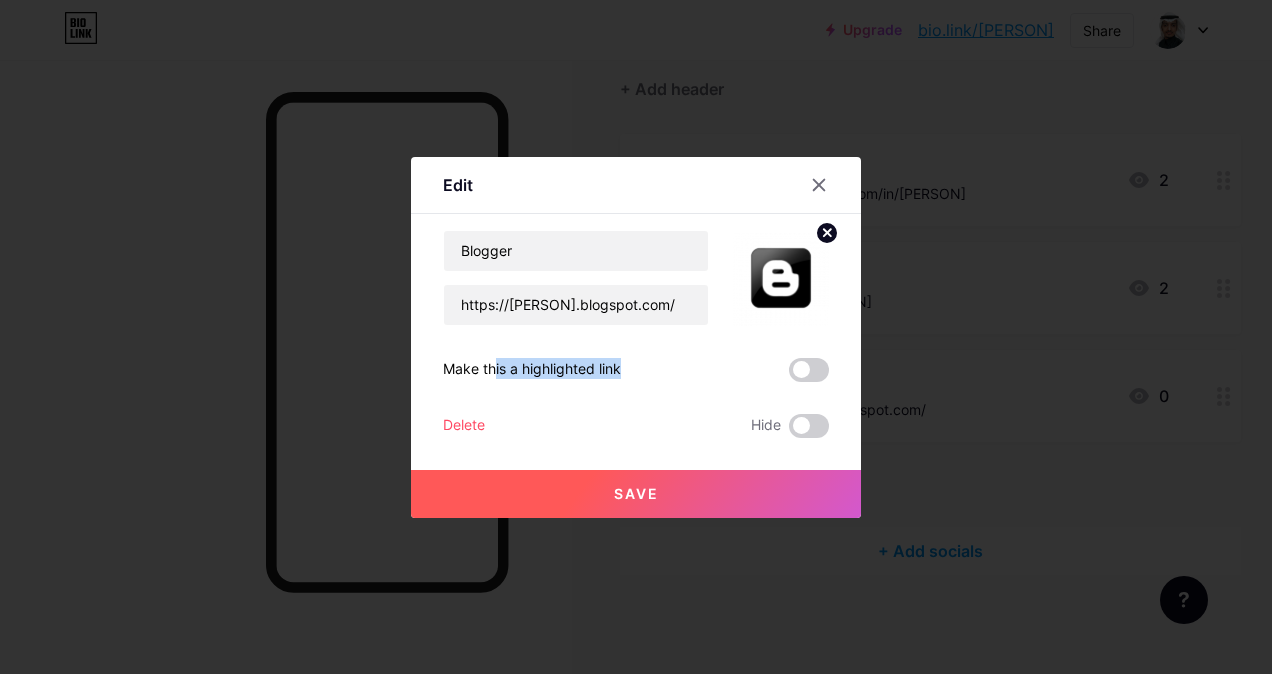 click on "Make this a highlighted link" at bounding box center [532, 370] 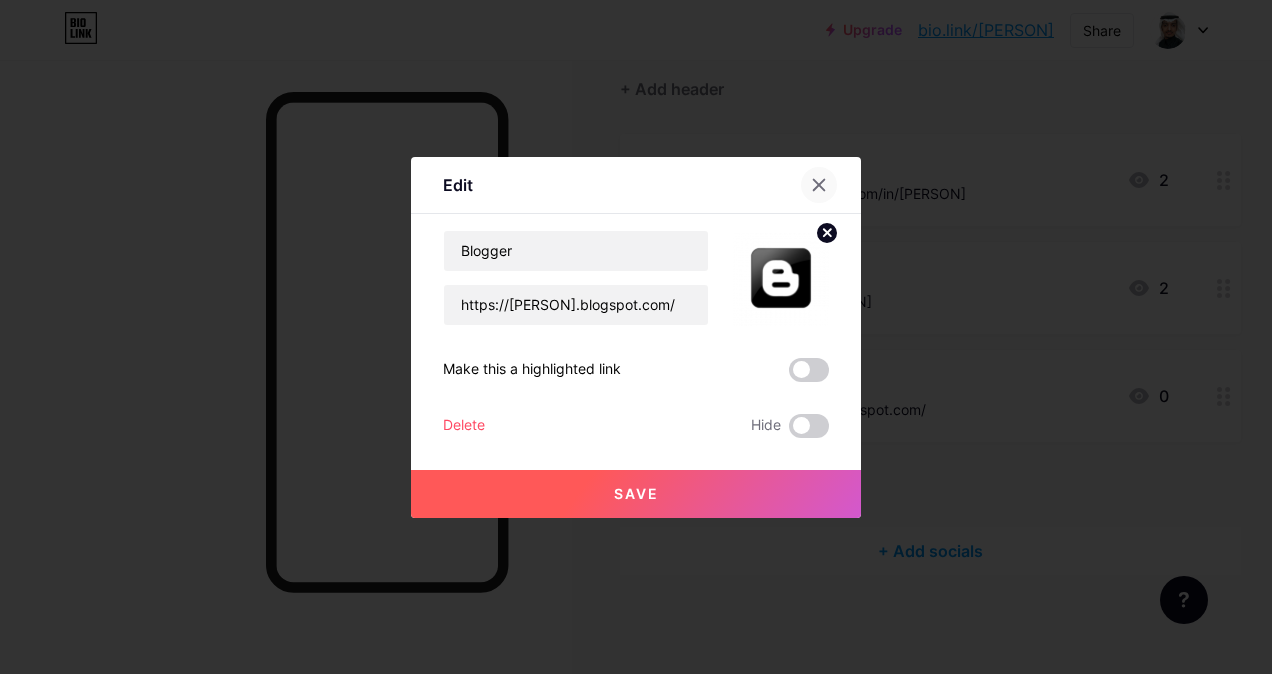 click 